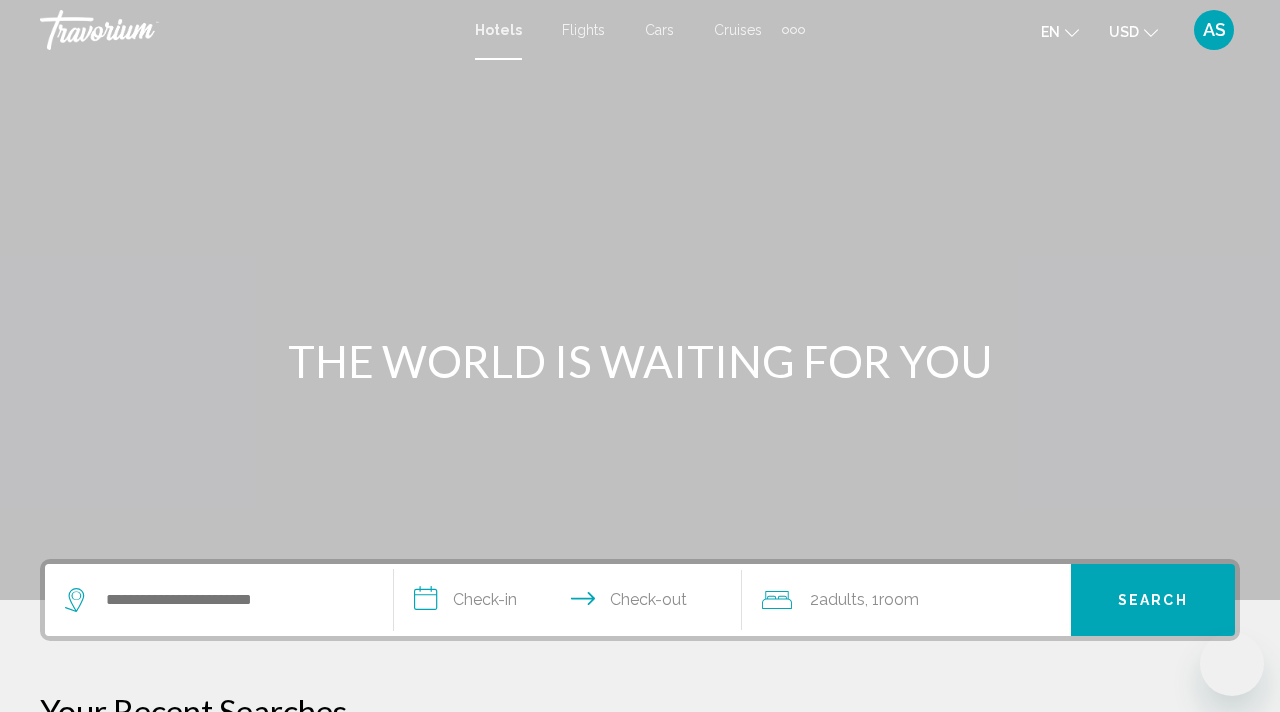 scroll, scrollTop: 0, scrollLeft: 0, axis: both 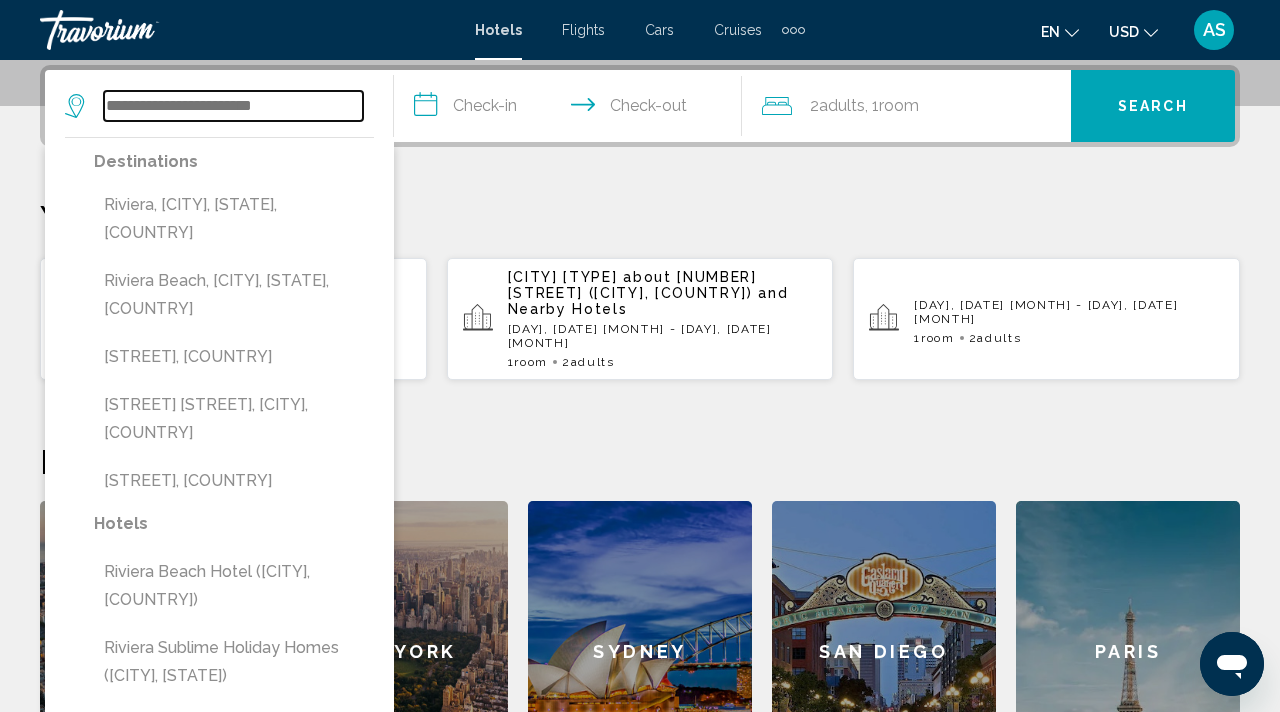 click at bounding box center [233, 106] 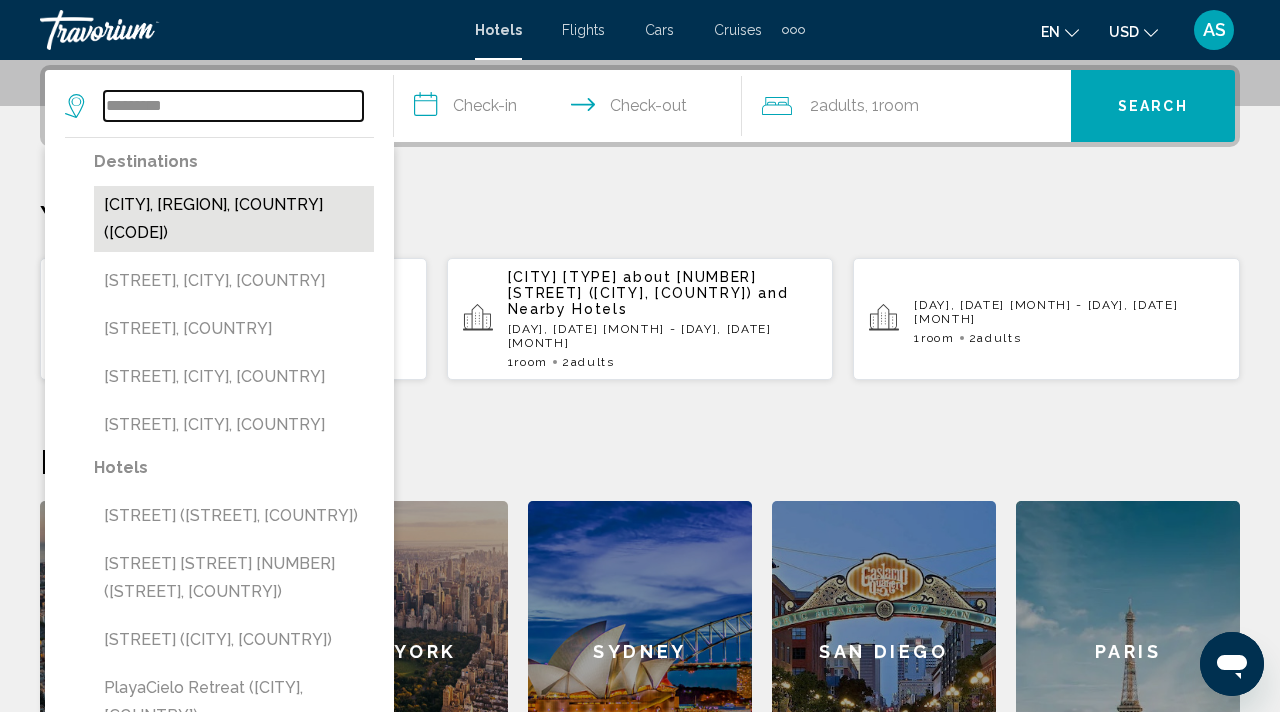 type on "********" 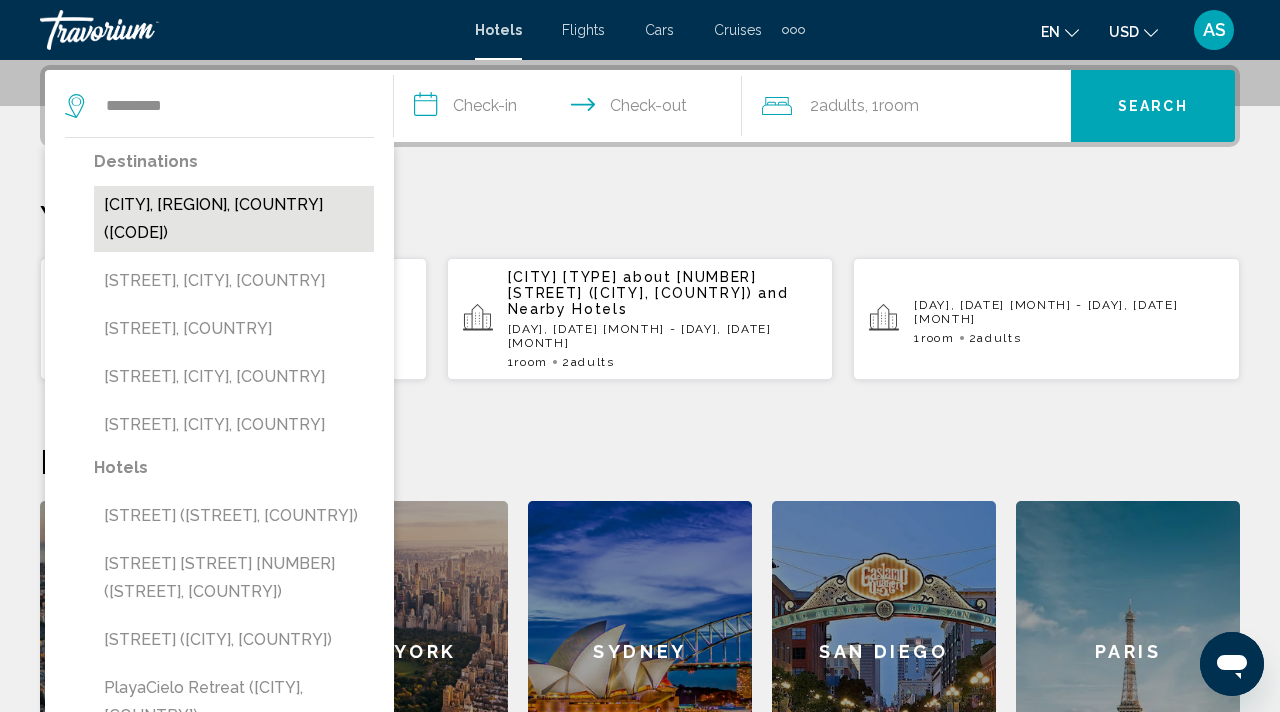 click on "[CITY], [REGION], [COUNTRY] ([CODE])" at bounding box center (234, 219) 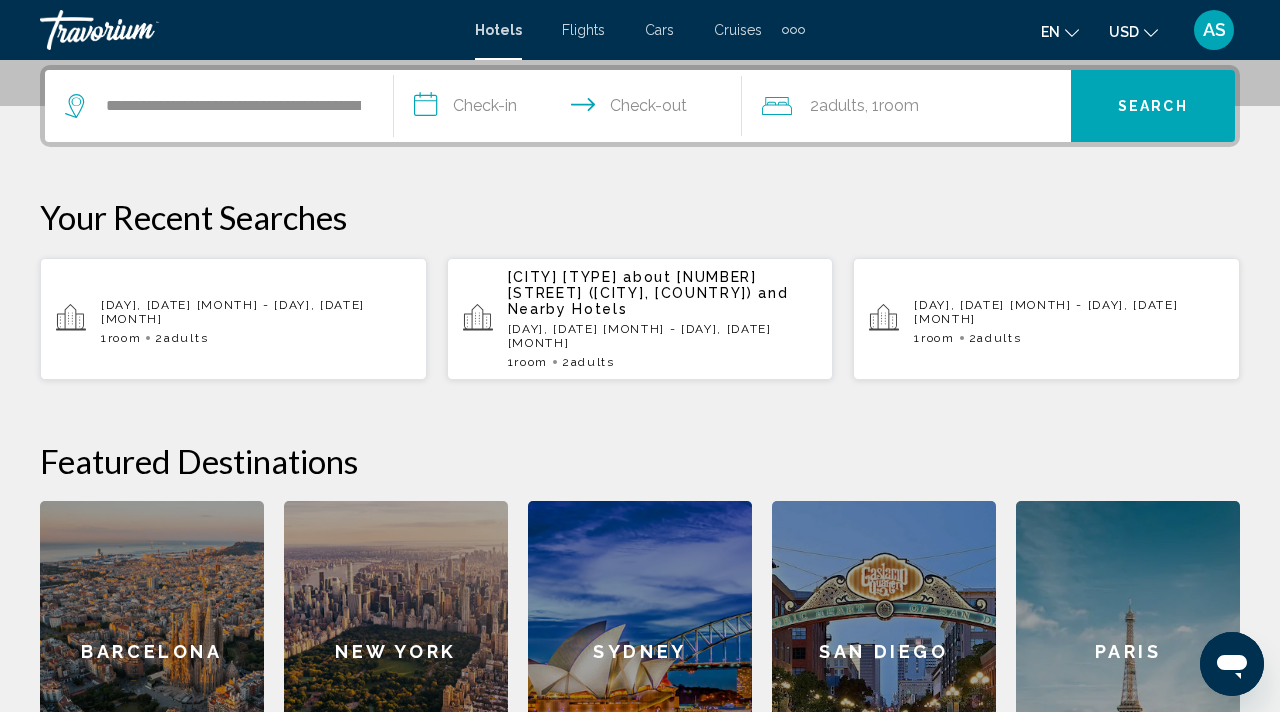 click on "**********" at bounding box center [572, 109] 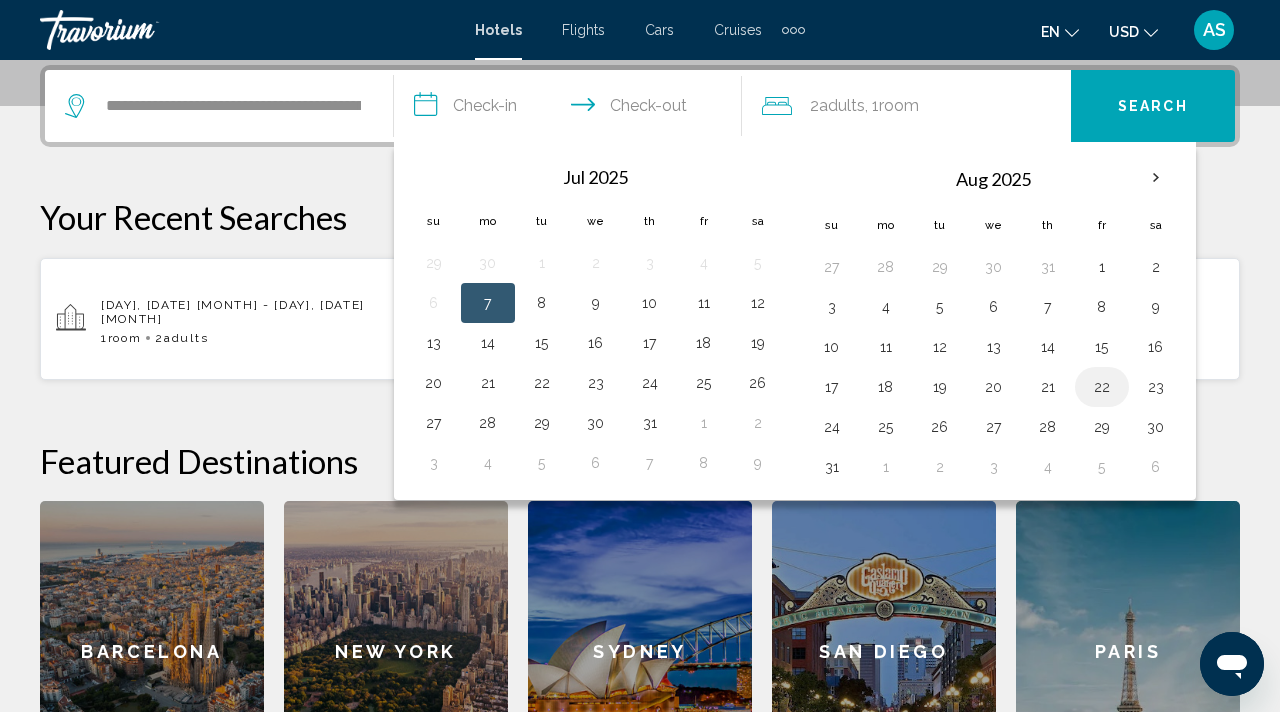 click on "22" at bounding box center (1102, 387) 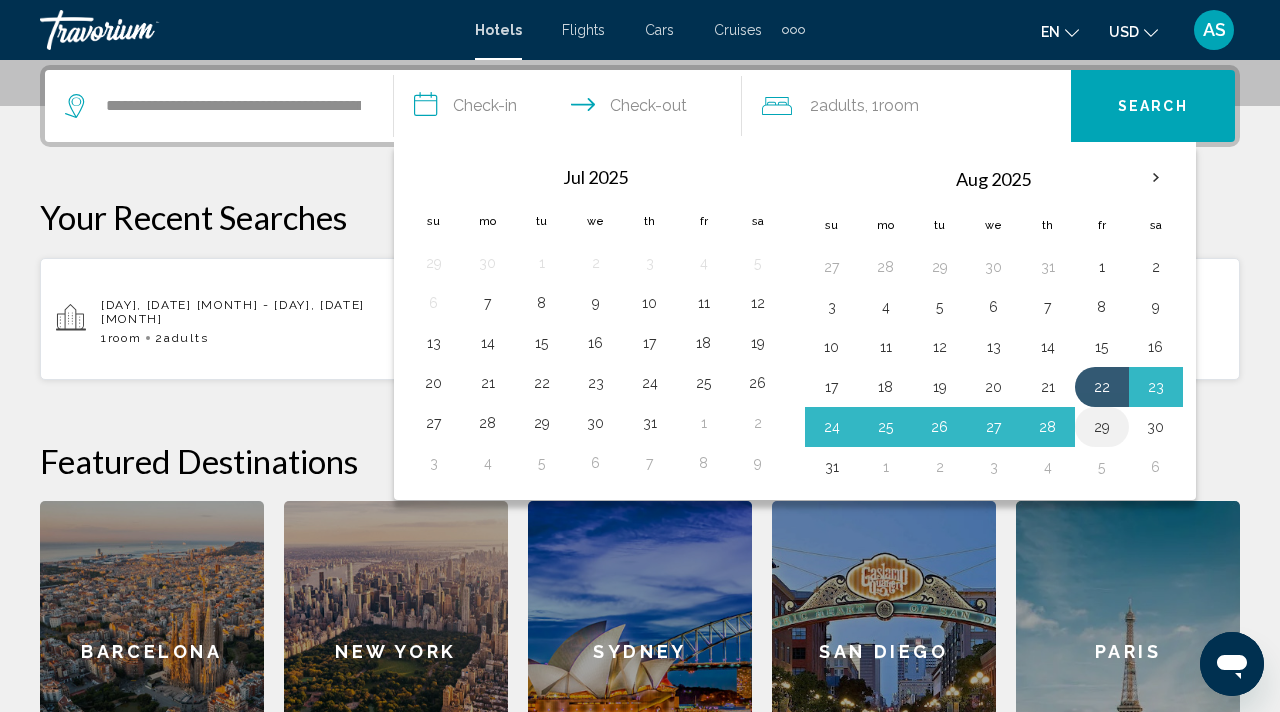 click on "29" at bounding box center (940, 267) 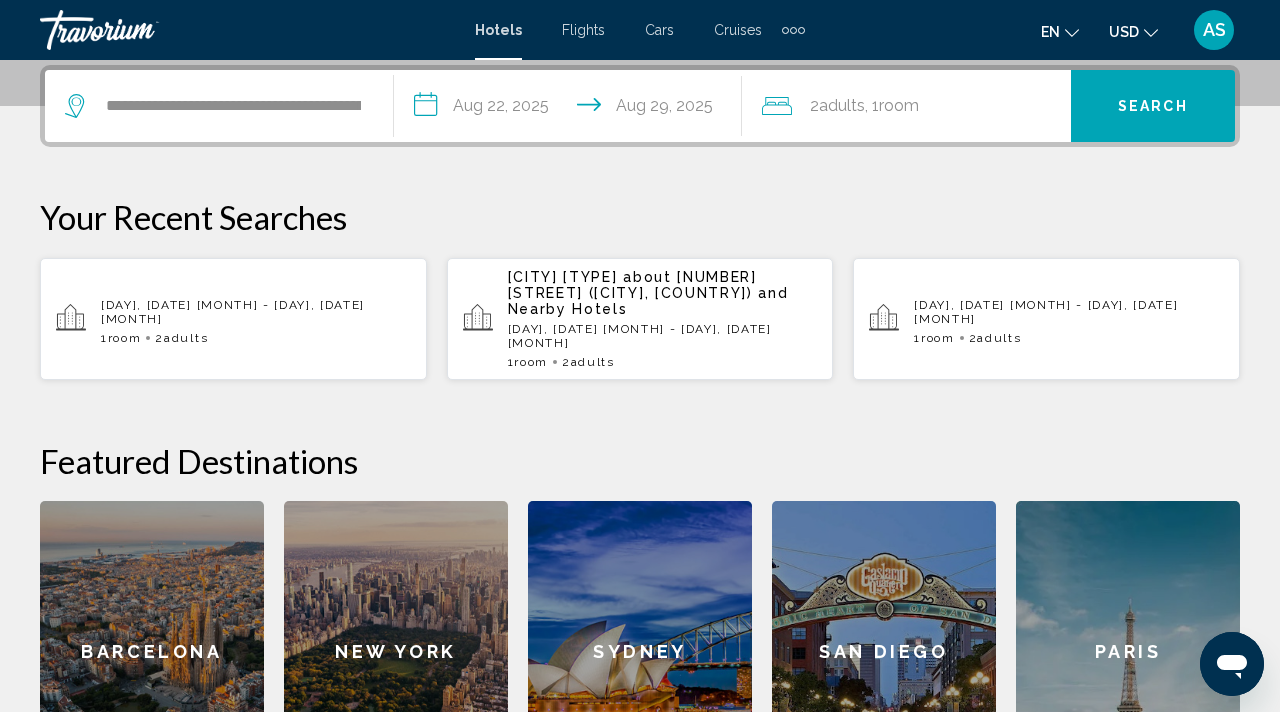 click on "Search" at bounding box center (1153, 107) 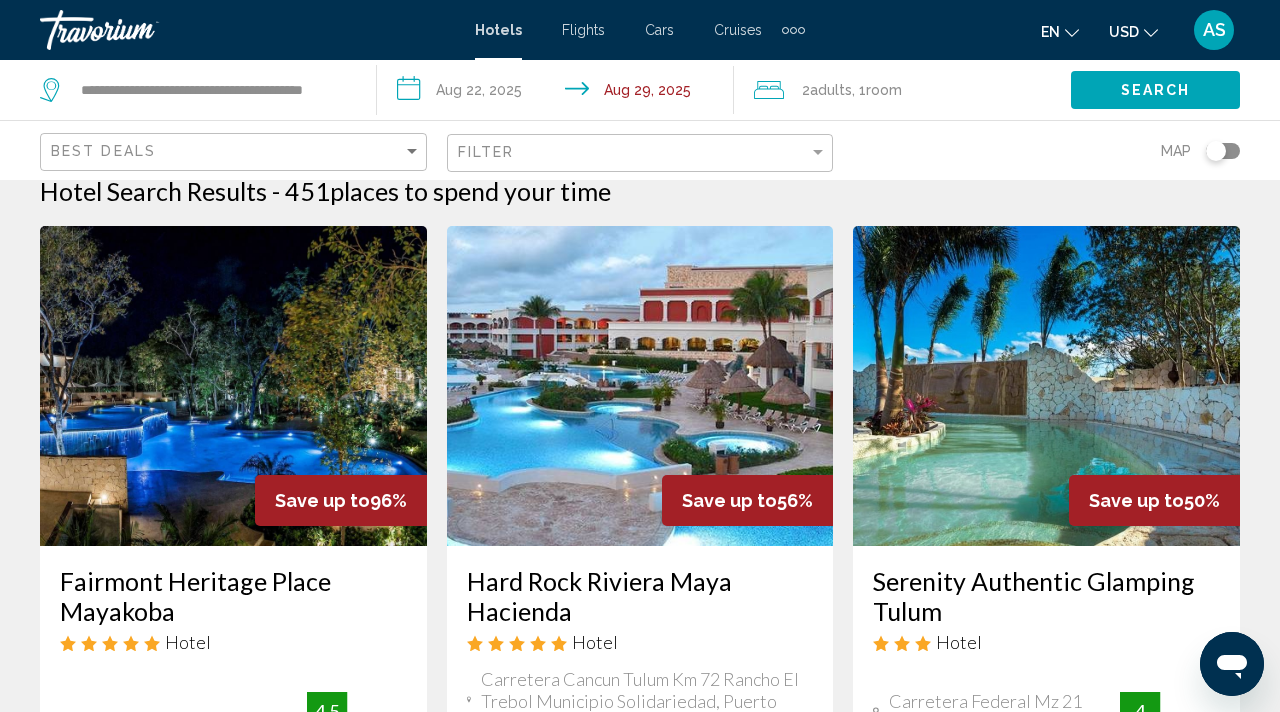 scroll, scrollTop: 25, scrollLeft: 0, axis: vertical 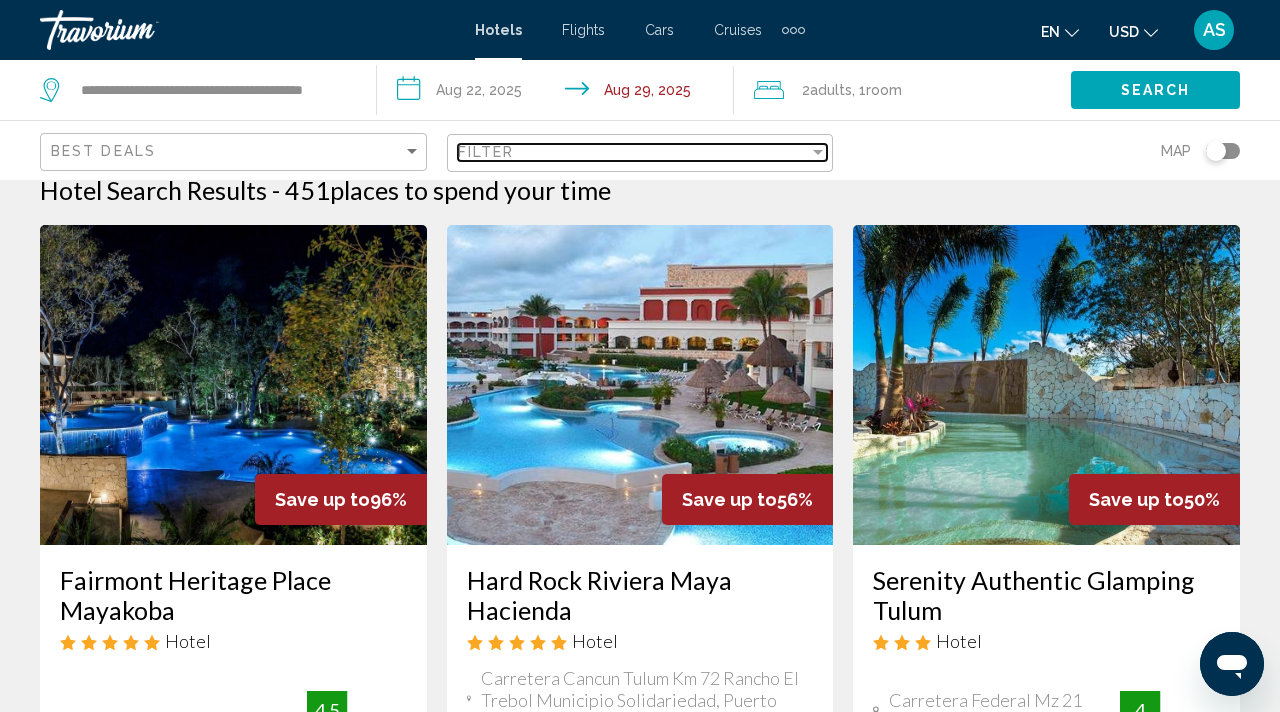 click at bounding box center [818, 152] 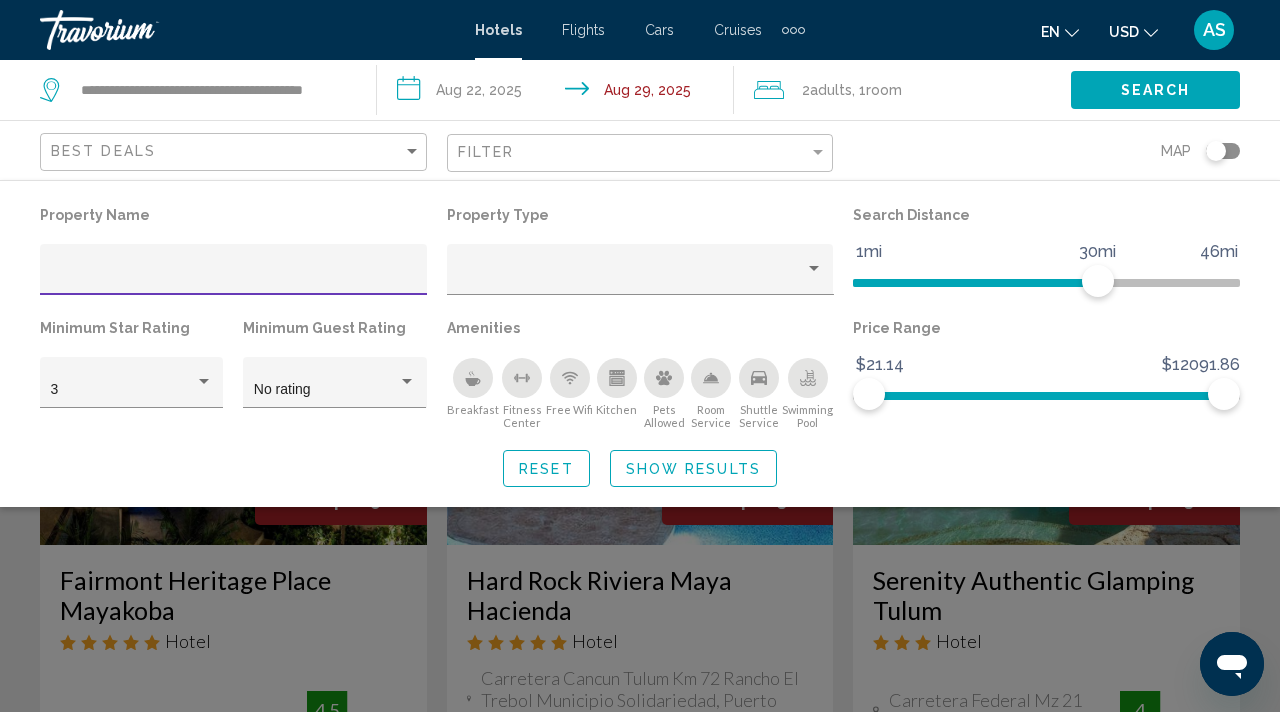 click at bounding box center [234, 275] 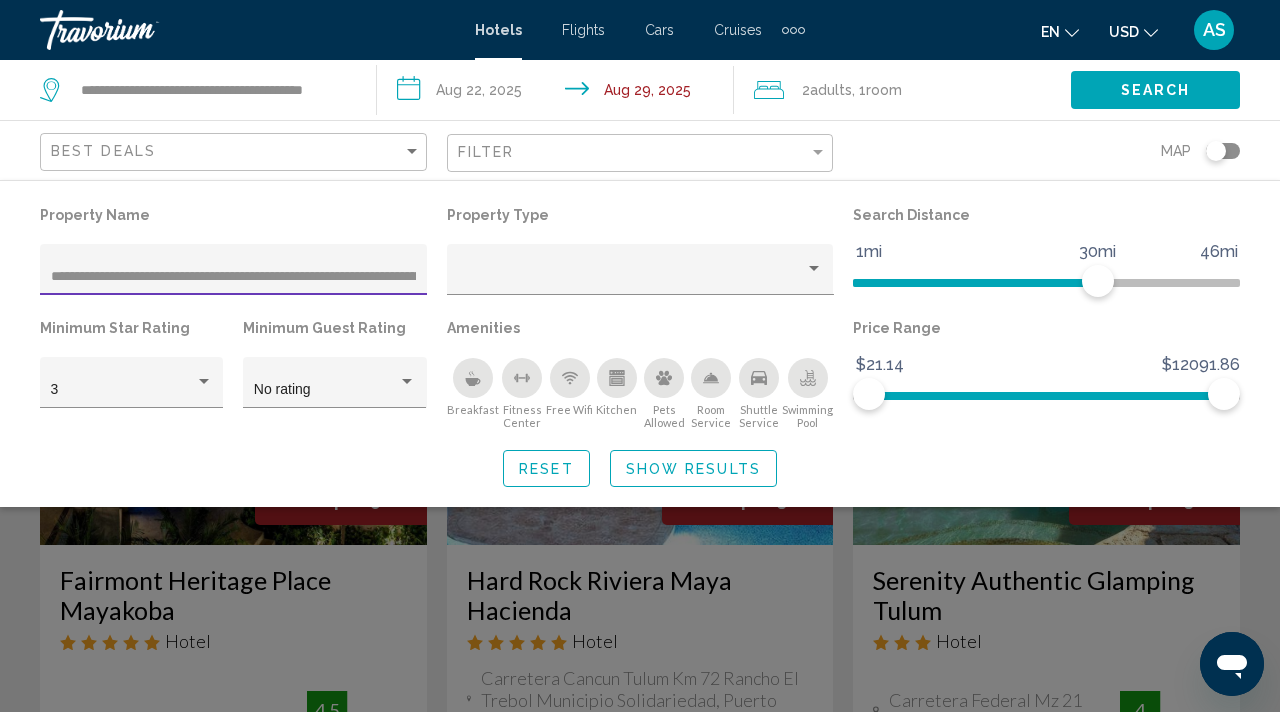 scroll, scrollTop: 0, scrollLeft: 466, axis: horizontal 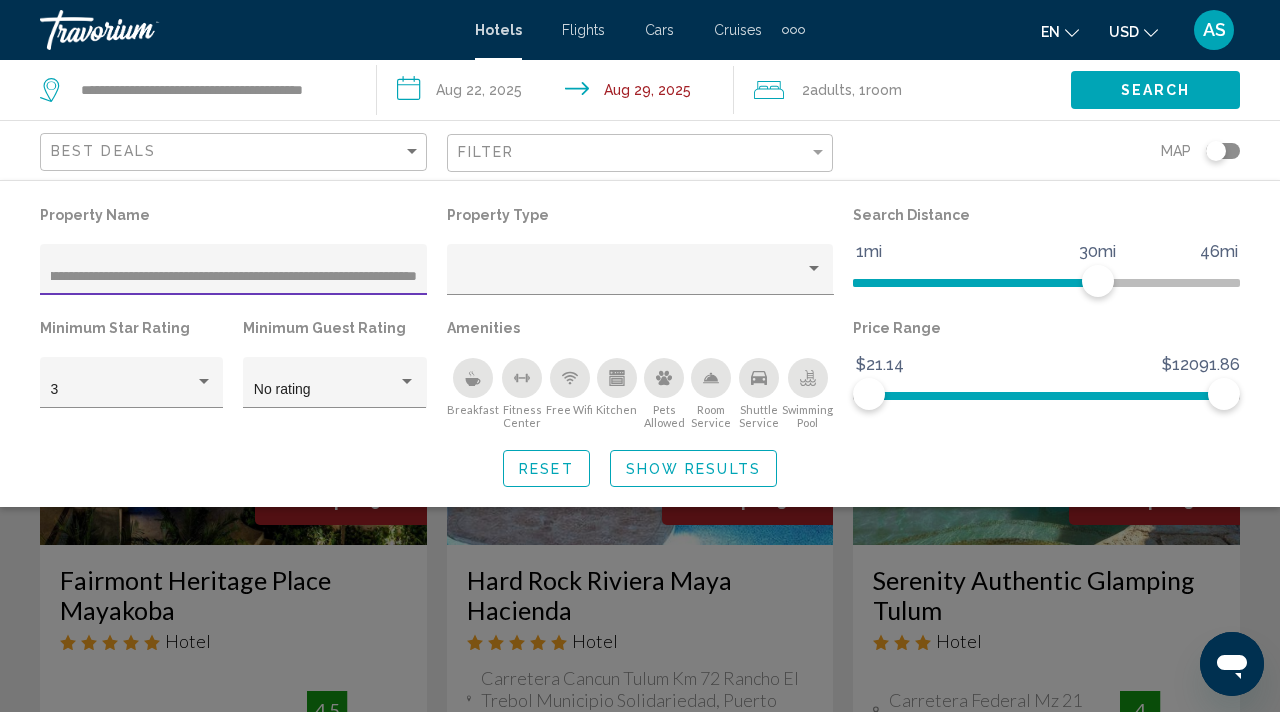 type on "**********" 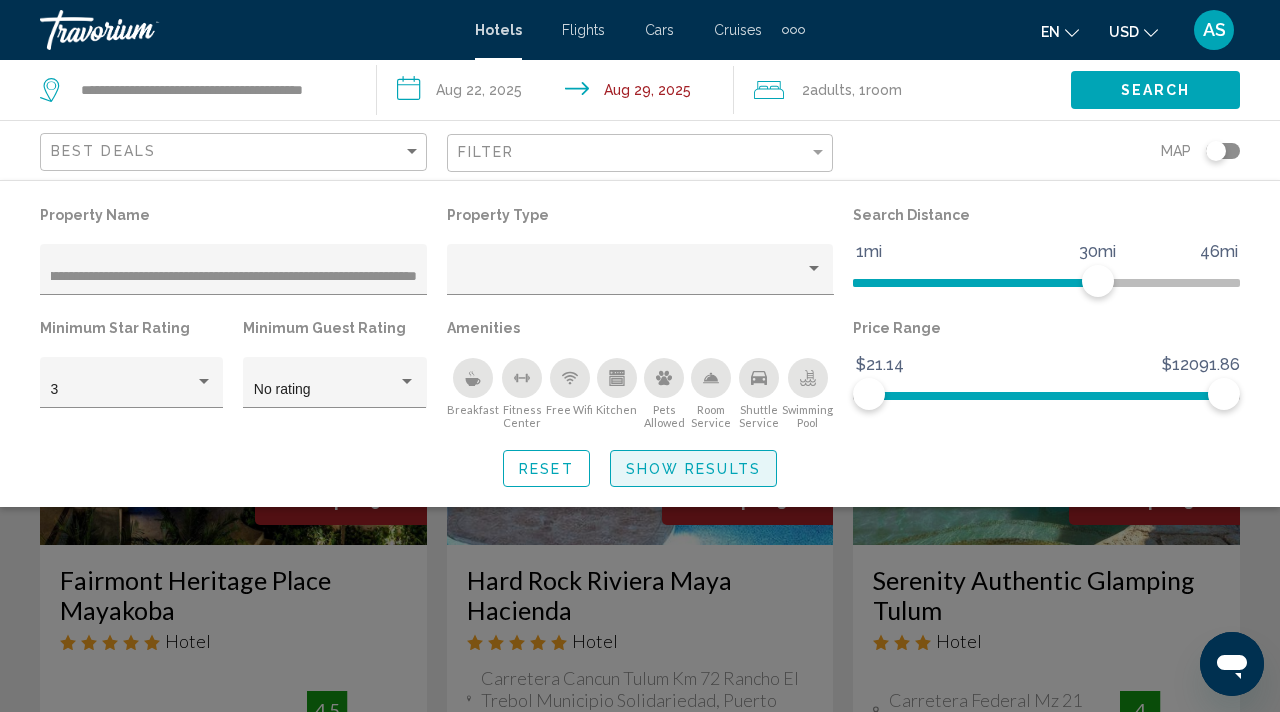 scroll, scrollTop: 0, scrollLeft: 0, axis: both 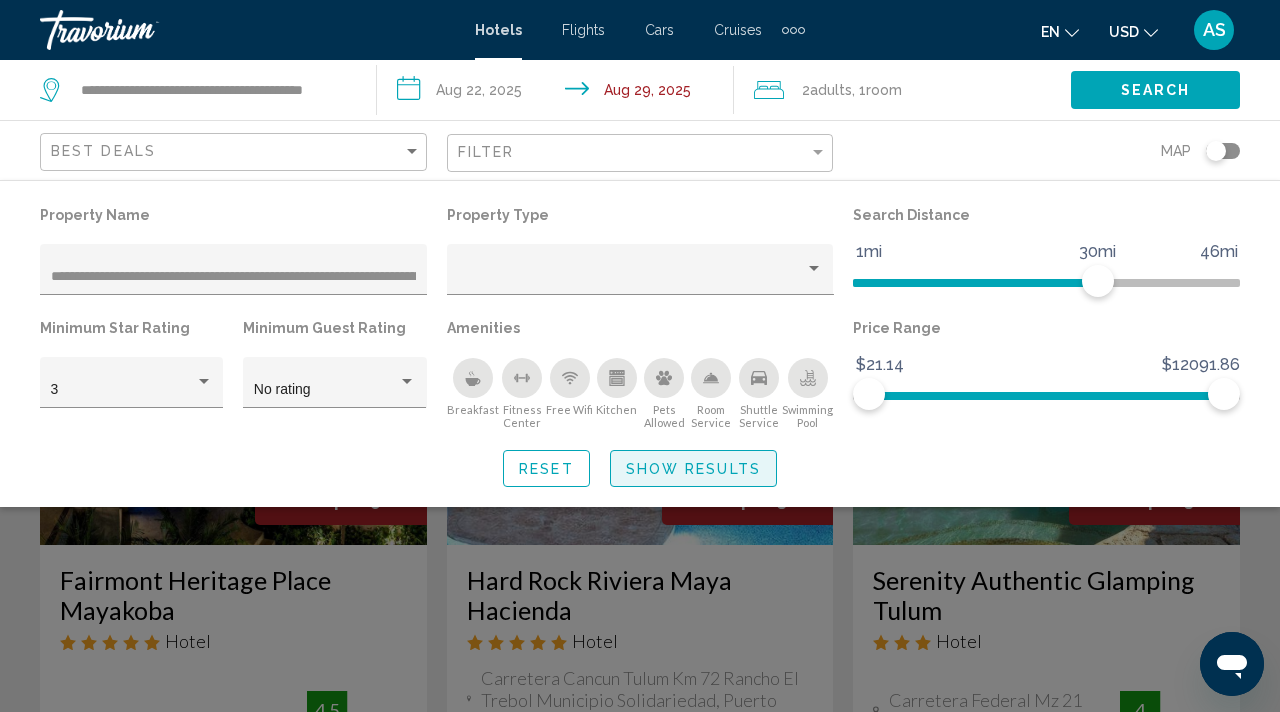 click on "Show Results" at bounding box center (693, 469) 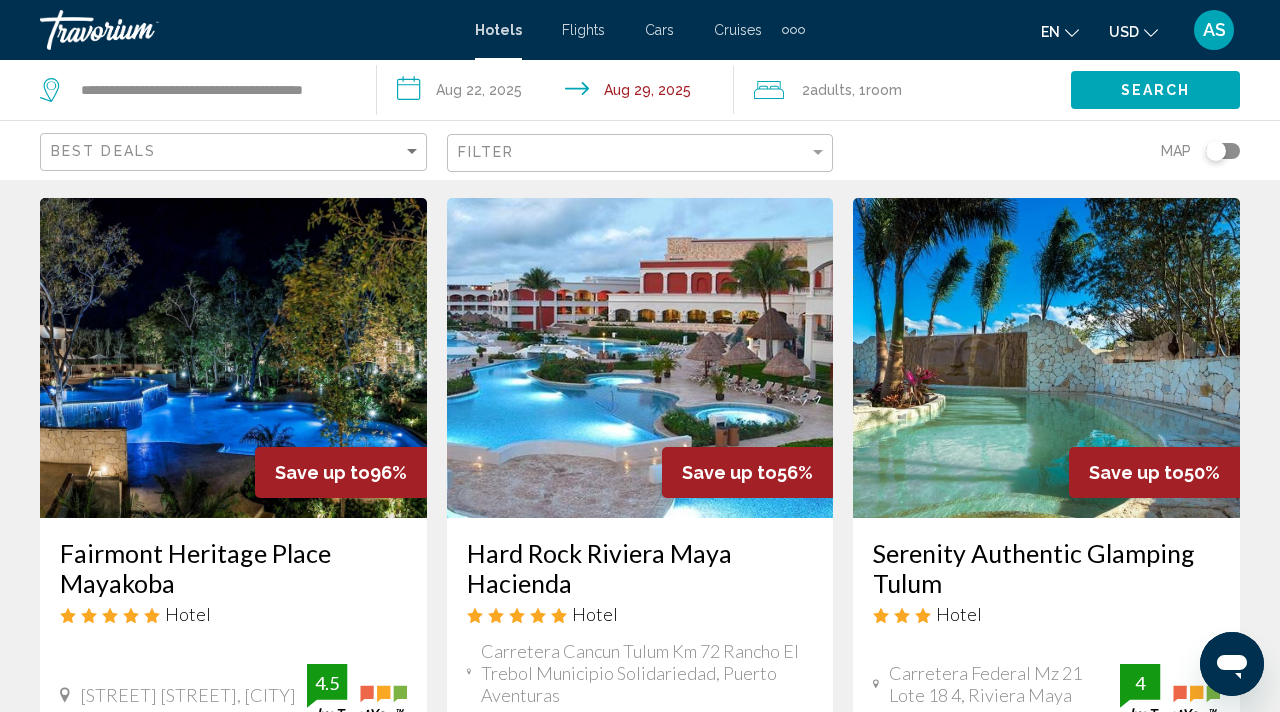 scroll, scrollTop: 0, scrollLeft: 0, axis: both 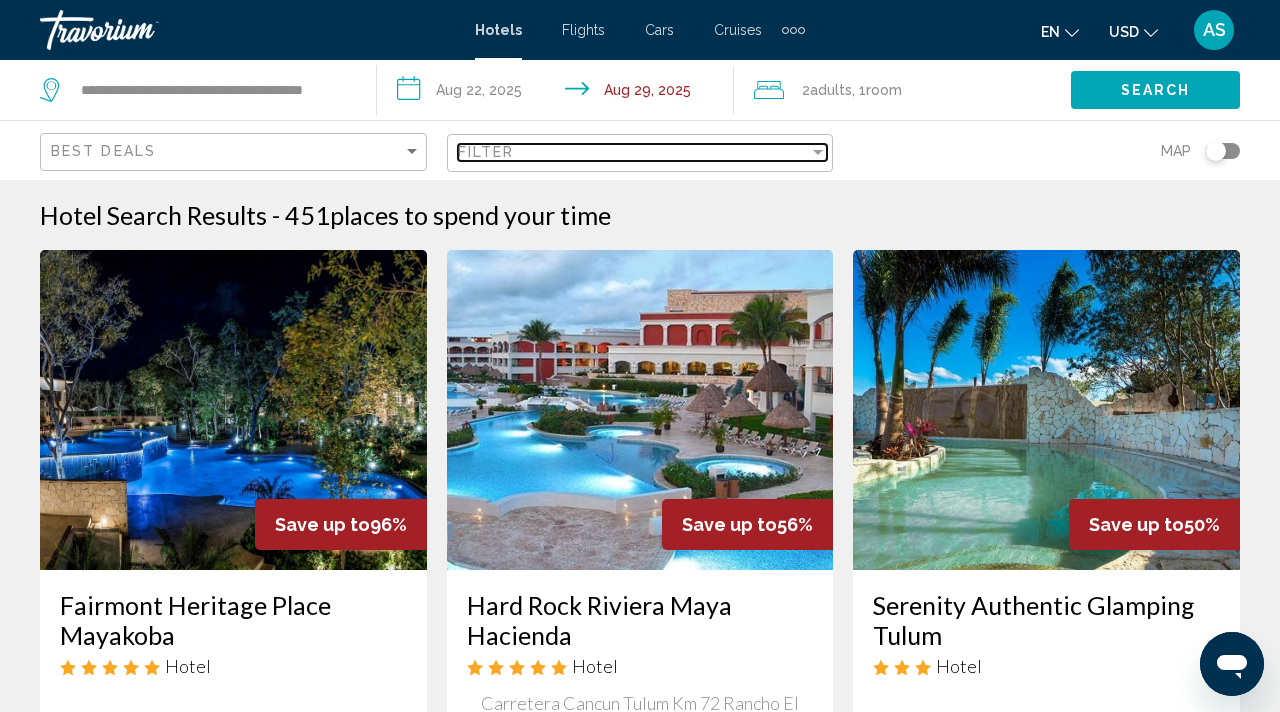 click at bounding box center (818, 152) 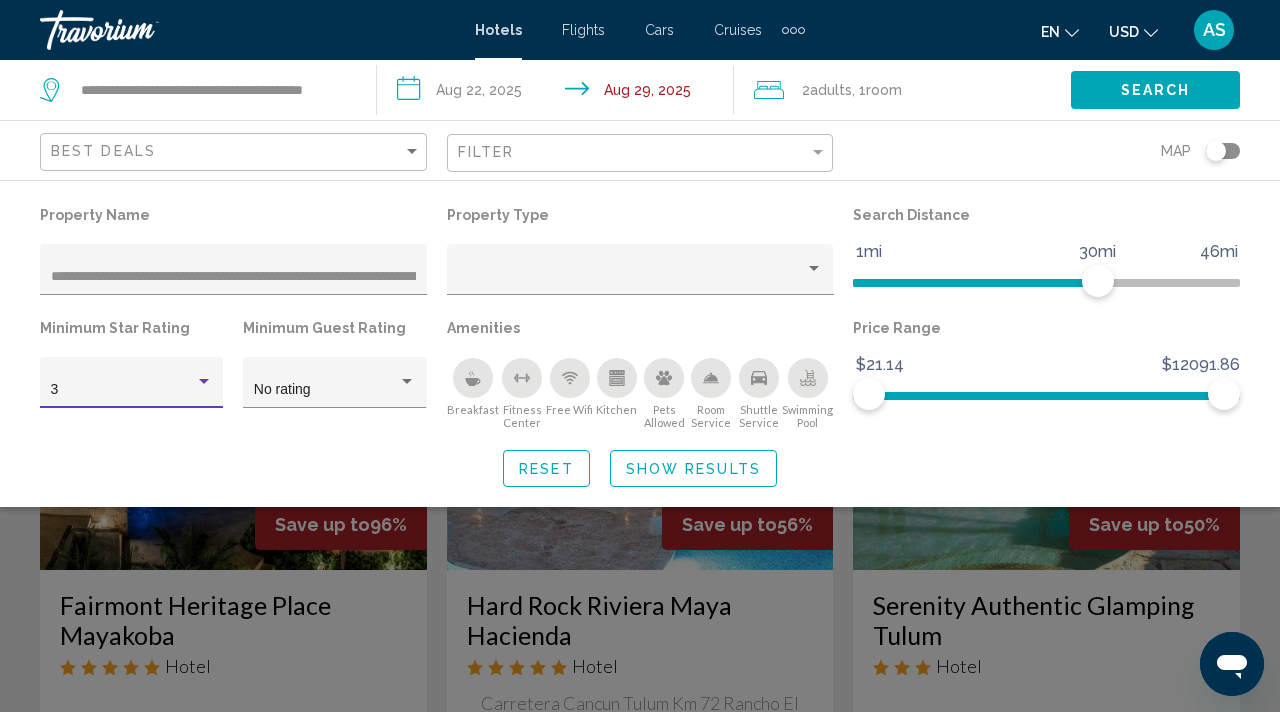 click at bounding box center [204, 381] 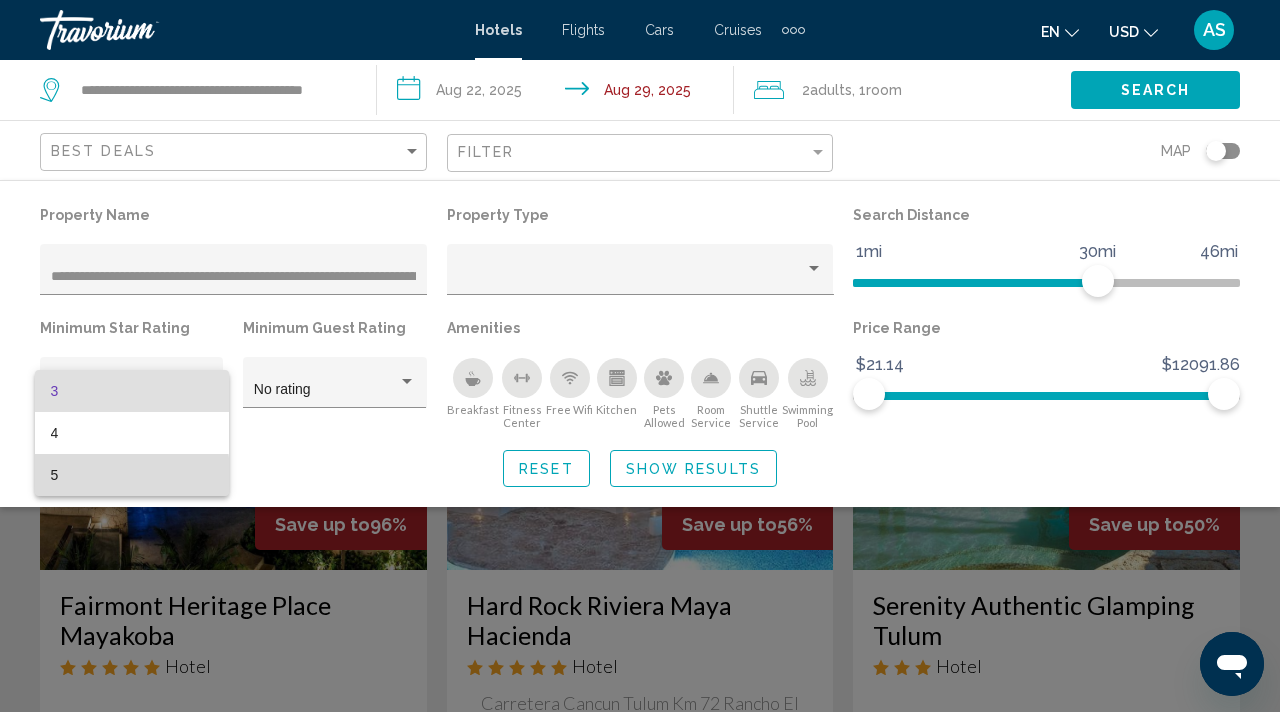 click on "5" at bounding box center (132, 475) 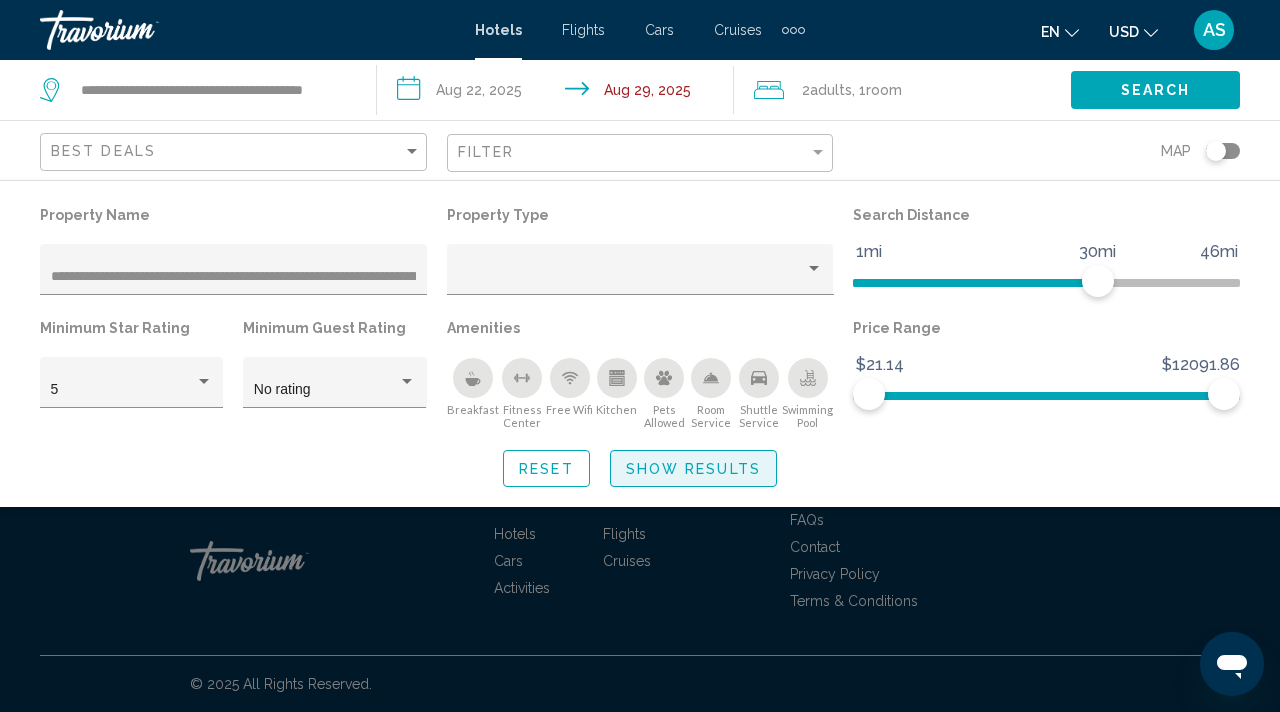 click on "Show Results" at bounding box center (693, 469) 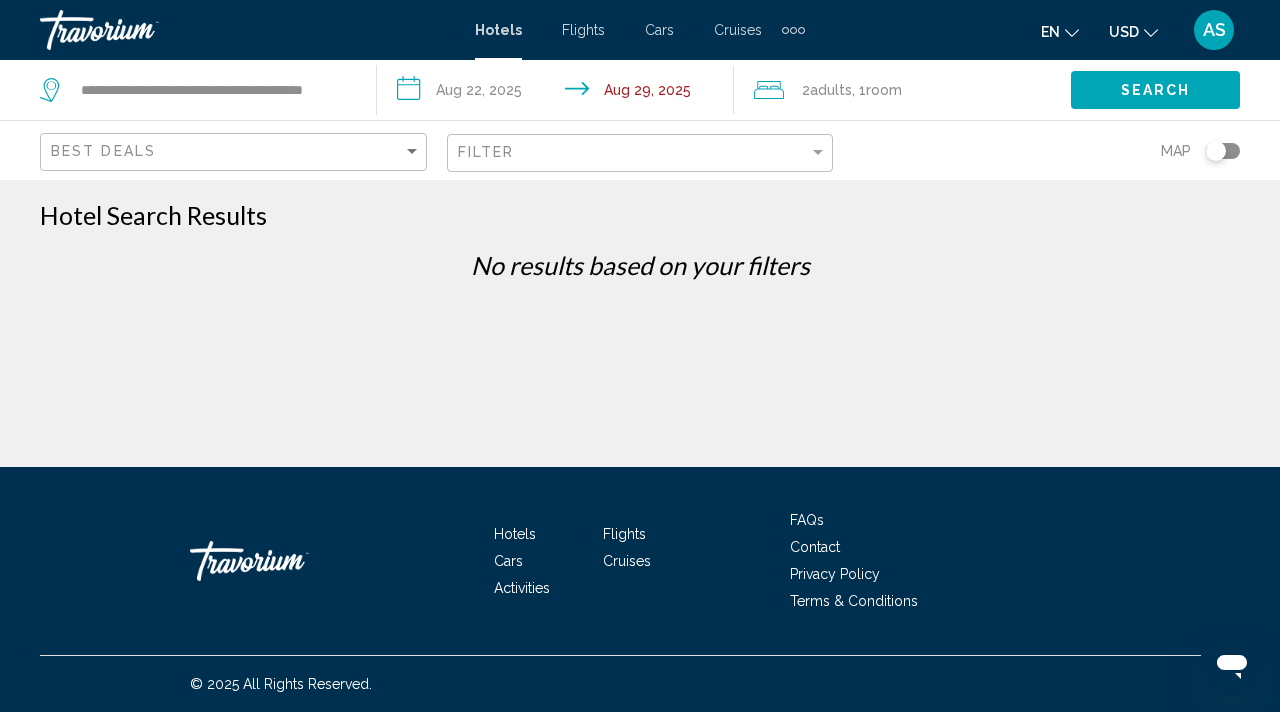 click on "Filter" at bounding box center [643, 153] 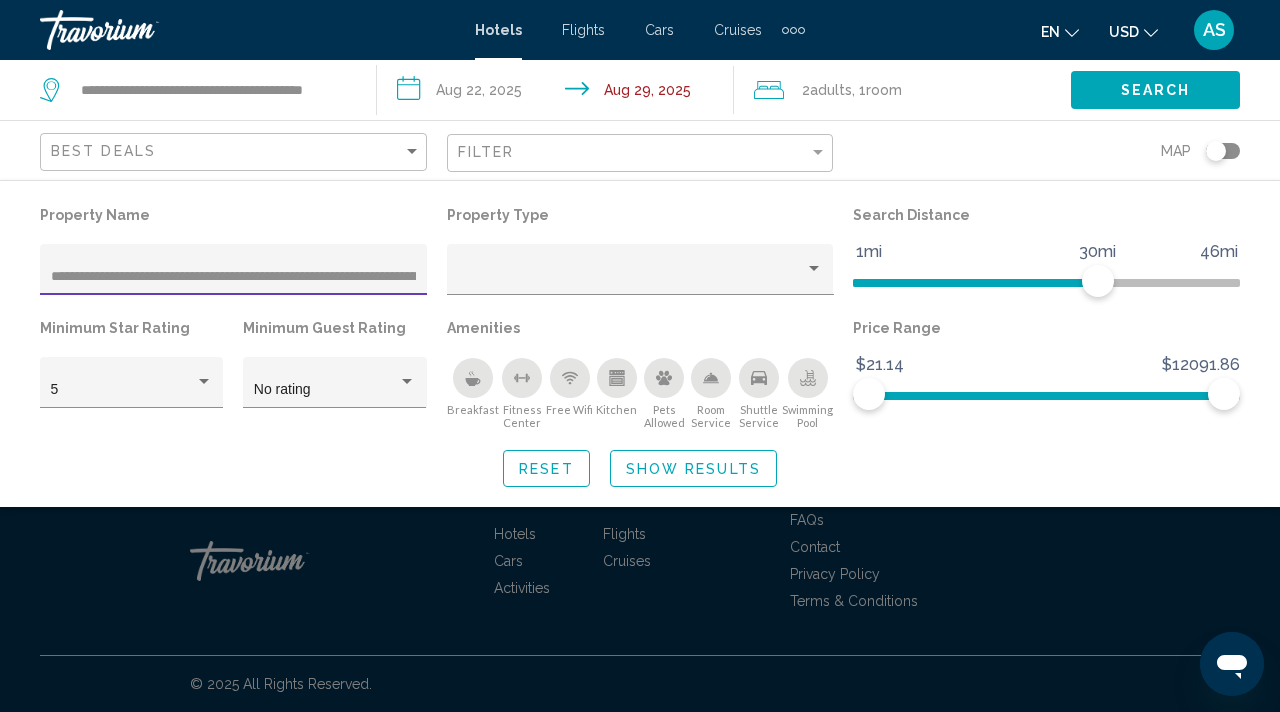 click on "**********" at bounding box center (234, 275) 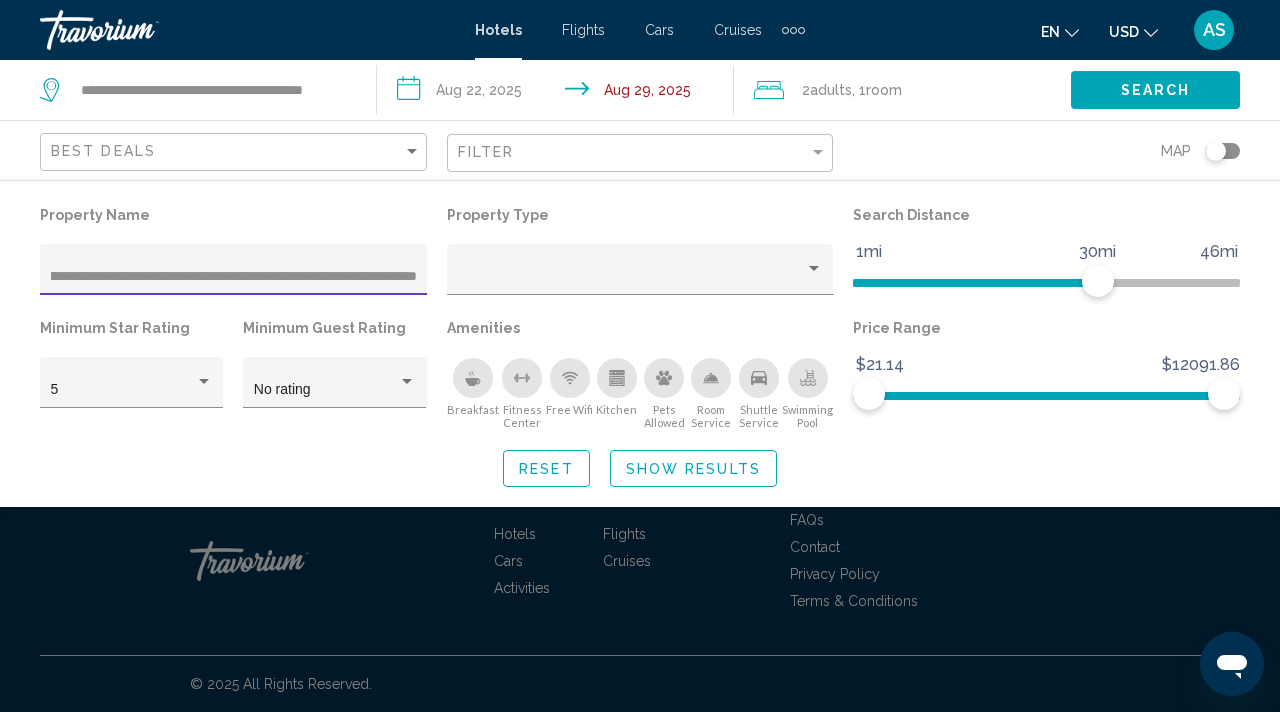 scroll, scrollTop: 0, scrollLeft: 0, axis: both 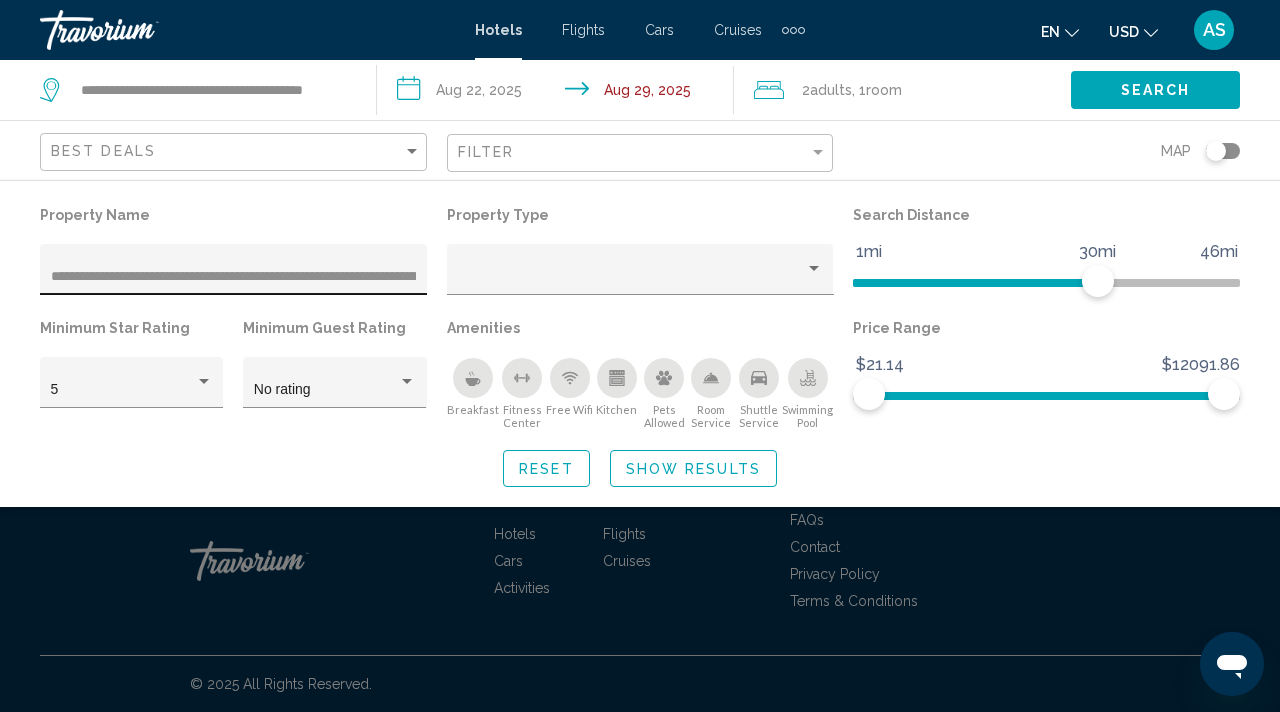 drag, startPoint x: 418, startPoint y: 274, endPoint x: 141, endPoint y: 273, distance: 277.0018 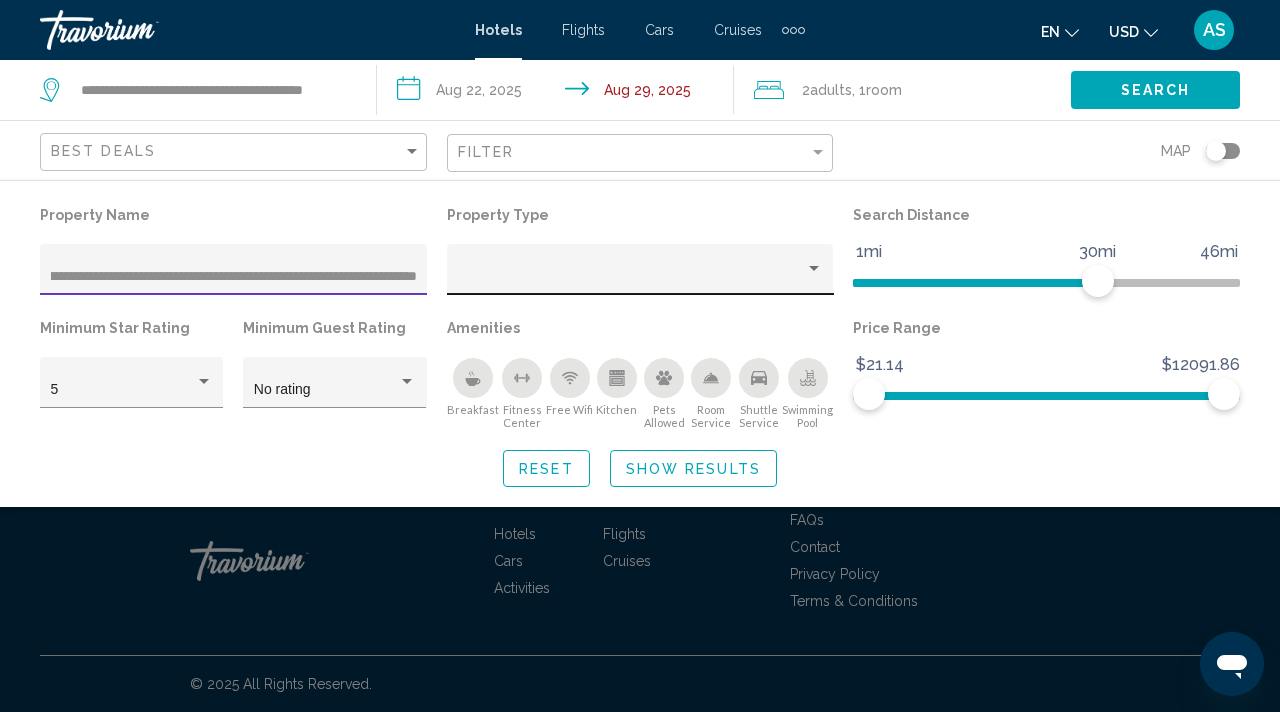 drag, startPoint x: 167, startPoint y: 274, endPoint x: 599, endPoint y: 277, distance: 432.0104 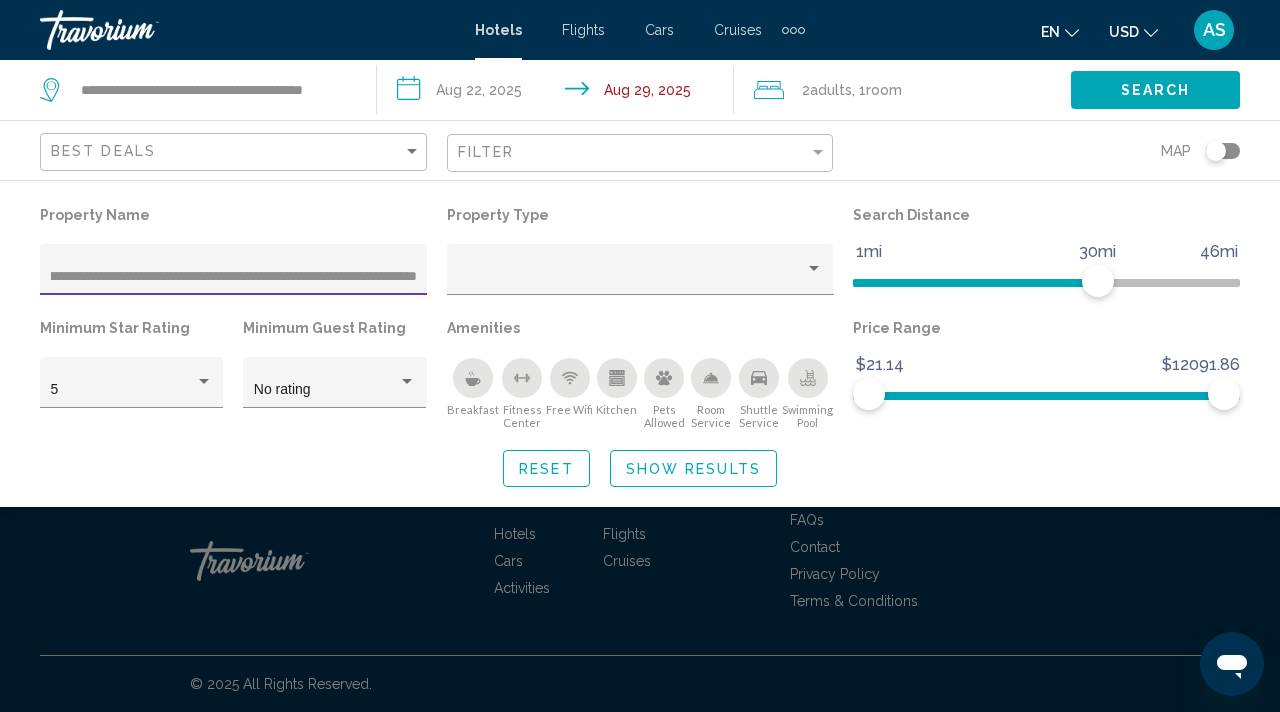 type on "**********" 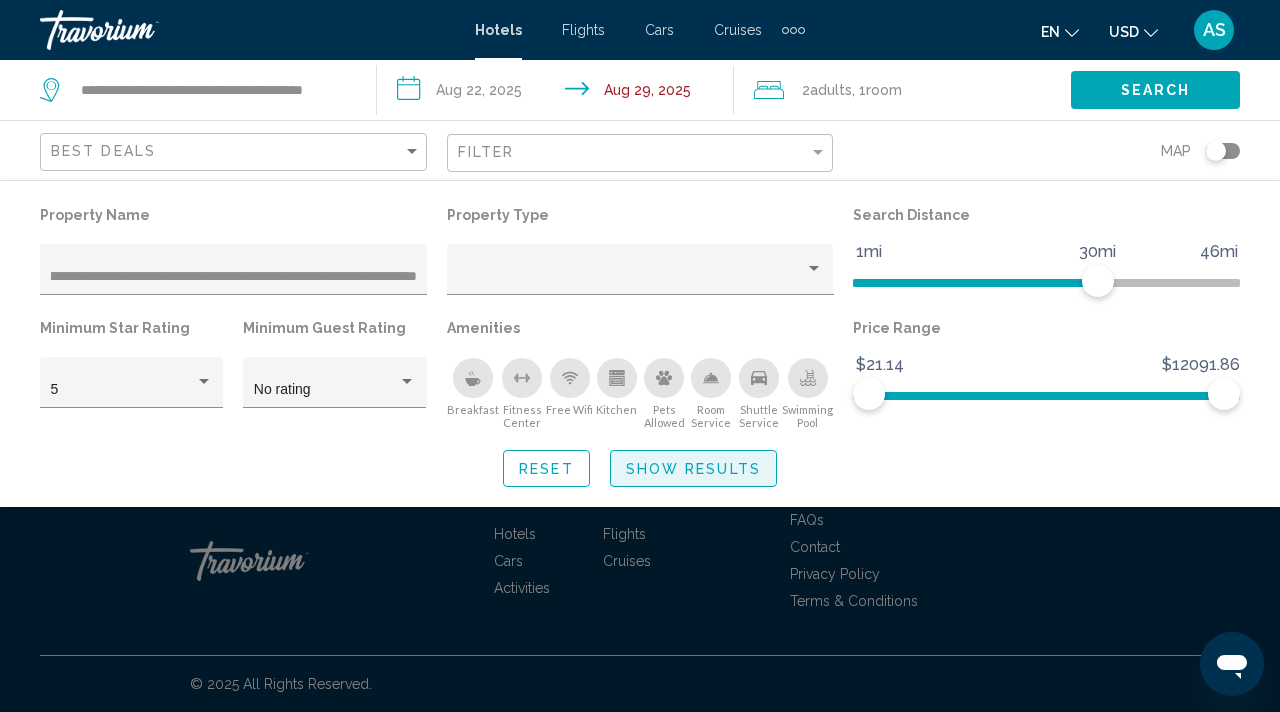 scroll, scrollTop: 0, scrollLeft: 0, axis: both 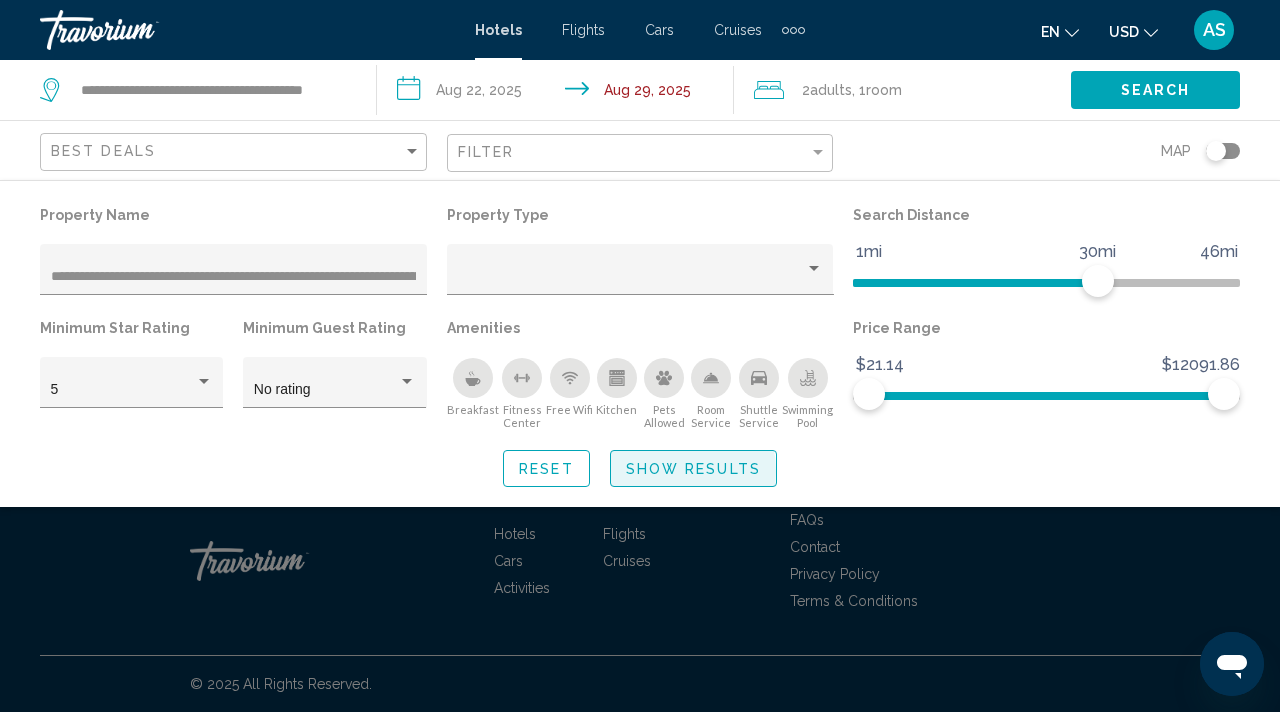 click on "Show Results" at bounding box center [693, 469] 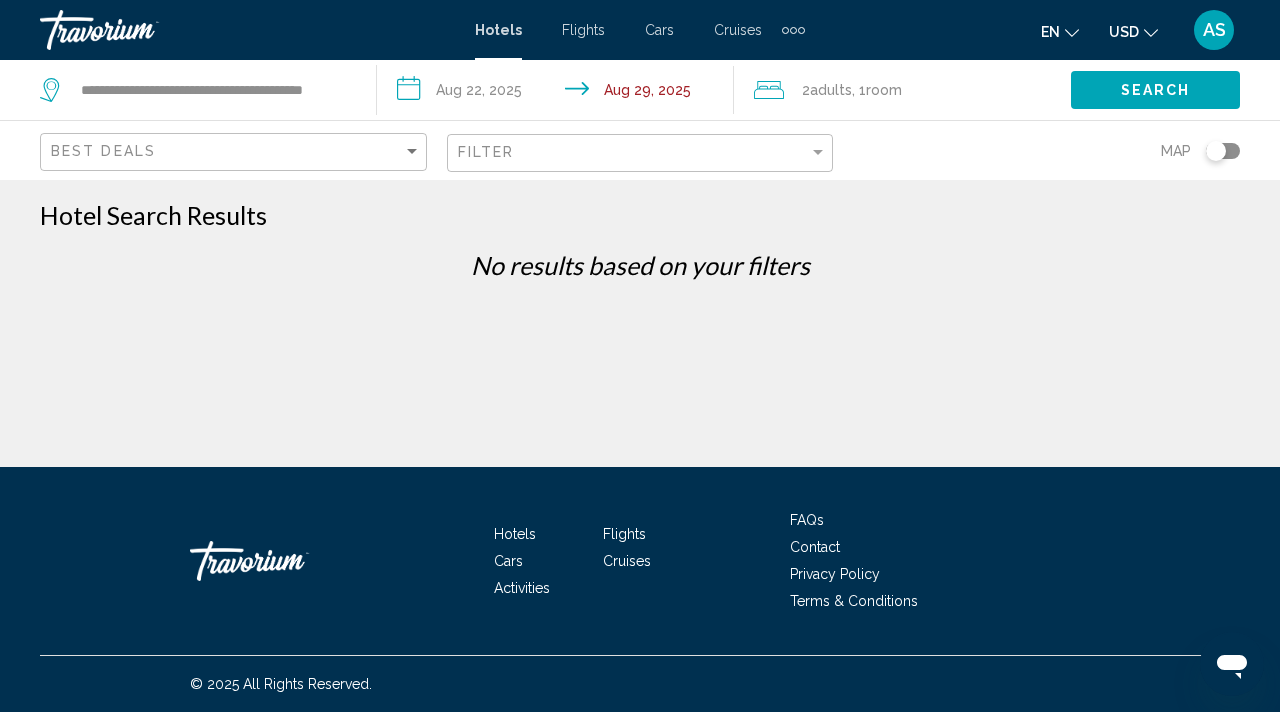 click on "**********" at bounding box center [188, 90] 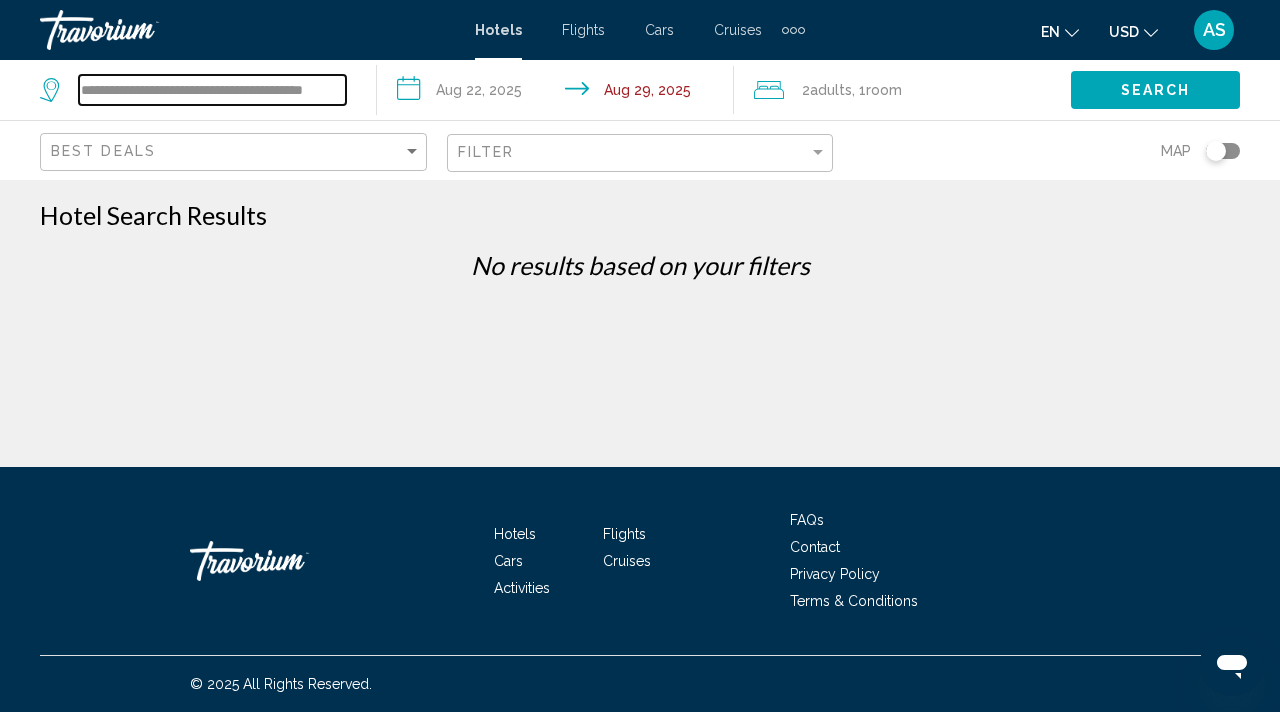 click on "**********" at bounding box center [212, 90] 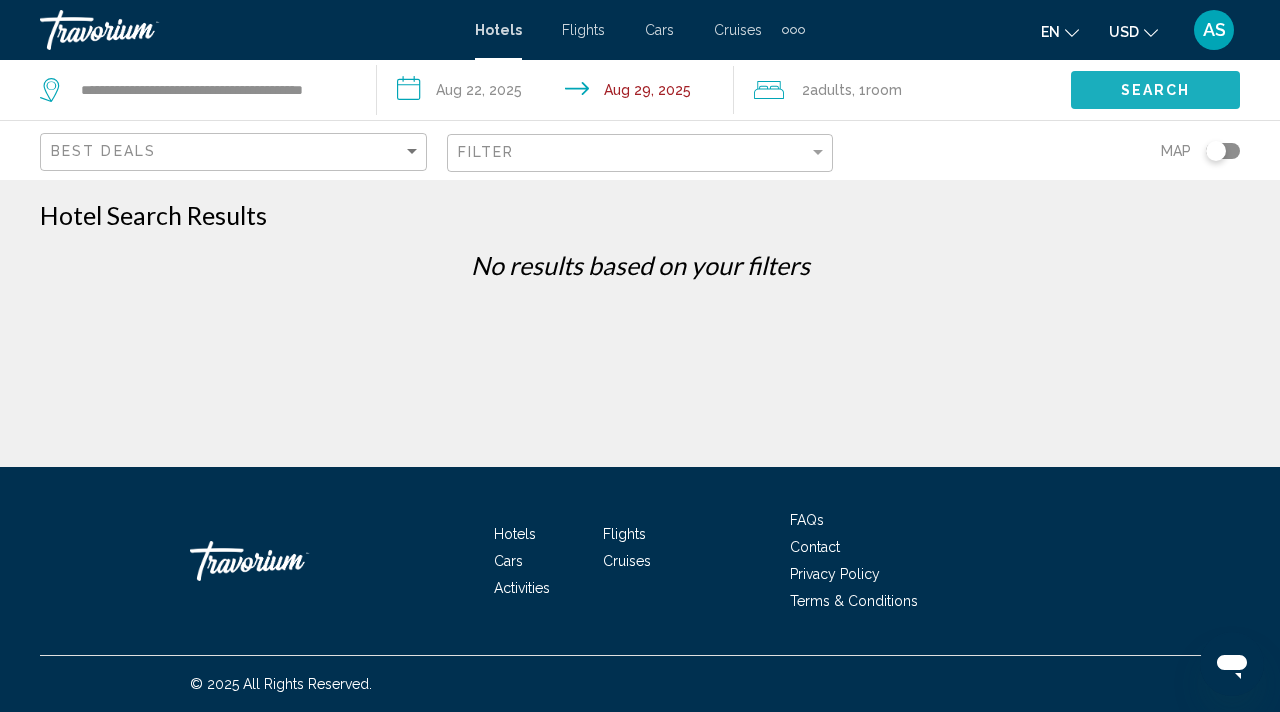 click on "Search" at bounding box center [1156, 91] 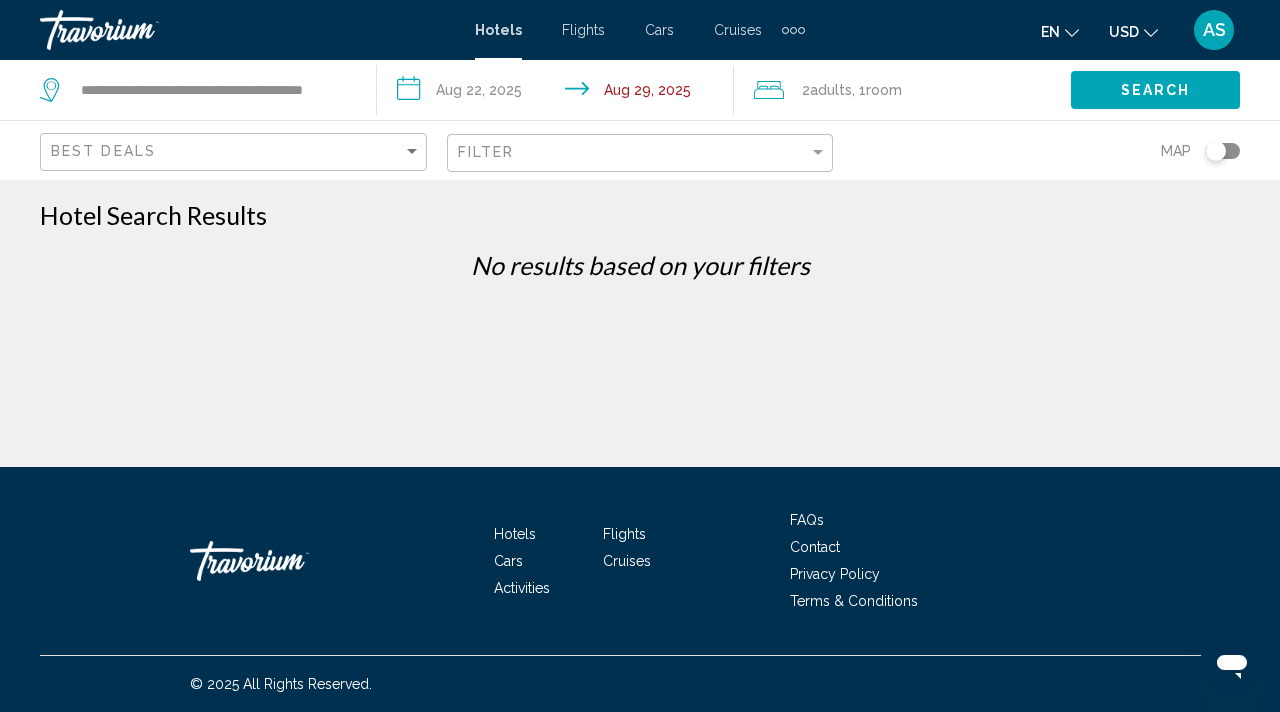 drag, startPoint x: 353, startPoint y: 90, endPoint x: 56, endPoint y: 81, distance: 297.13632 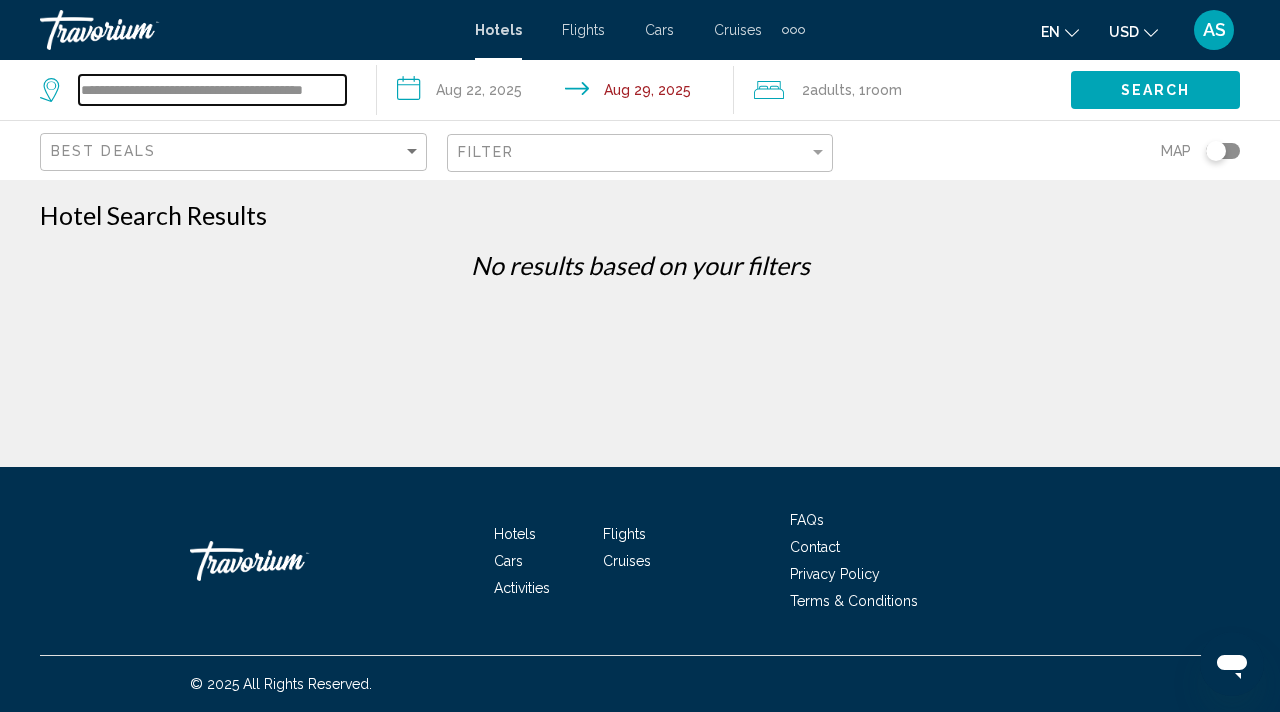 click on "**********" at bounding box center [212, 90] 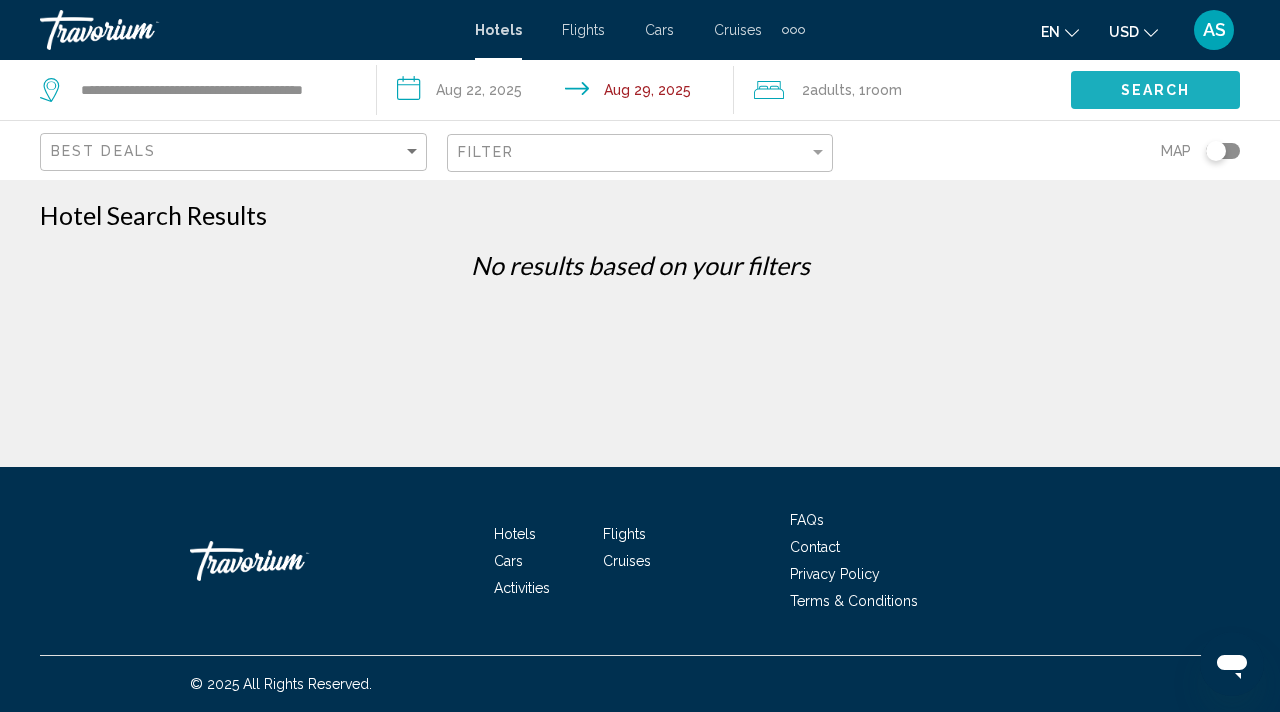 click on "Search" at bounding box center [1155, 89] 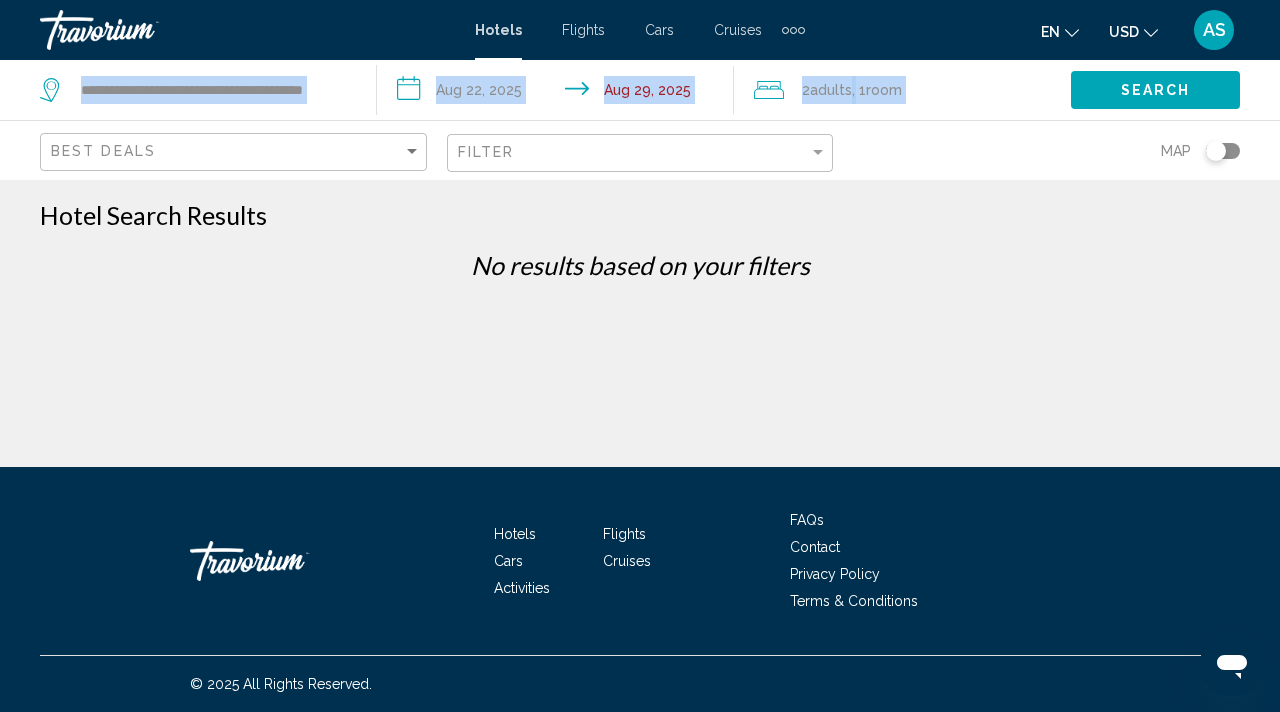 drag, startPoint x: 353, startPoint y: 89, endPoint x: 0, endPoint y: 124, distance: 354.7309 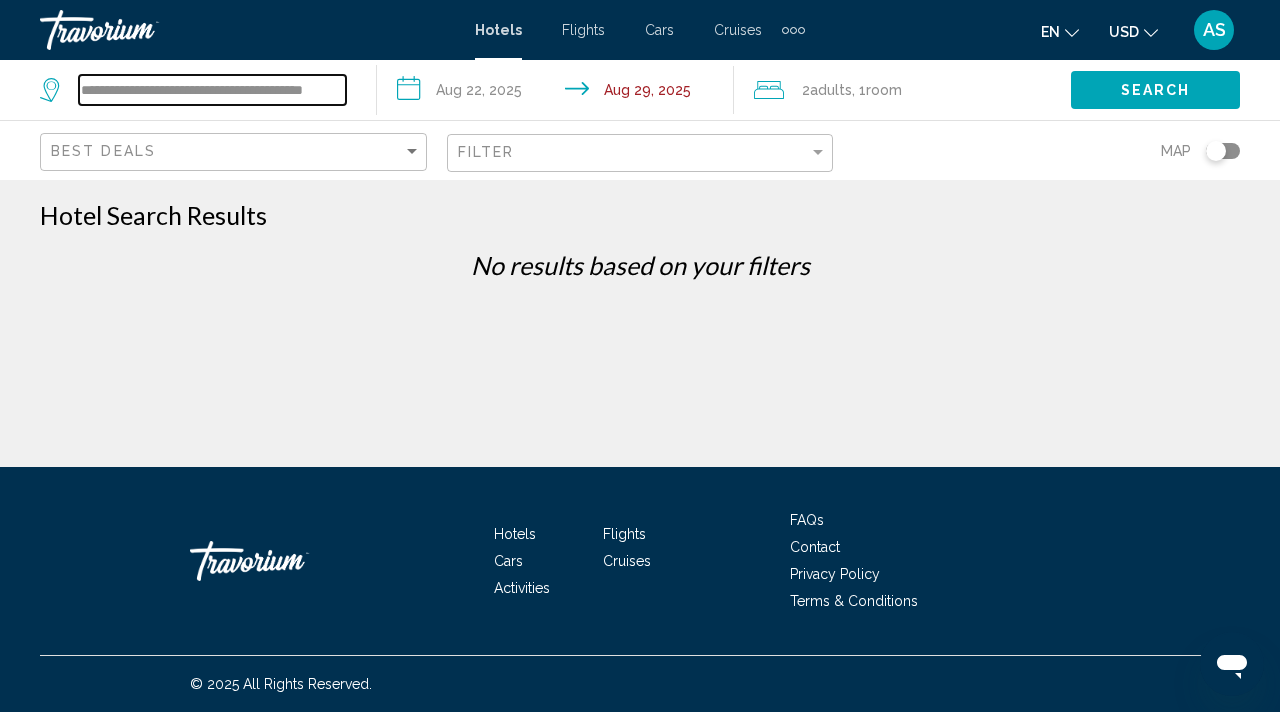 click on "**********" at bounding box center [212, 90] 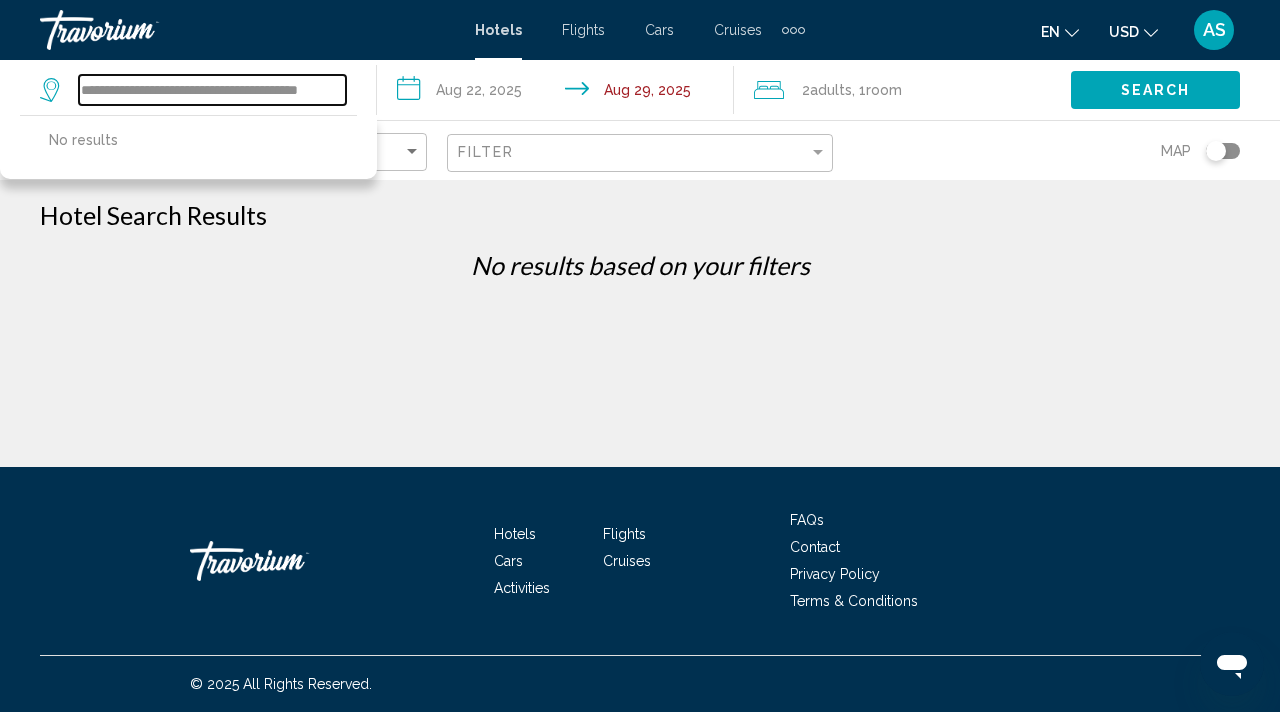 scroll, scrollTop: 0, scrollLeft: 0, axis: both 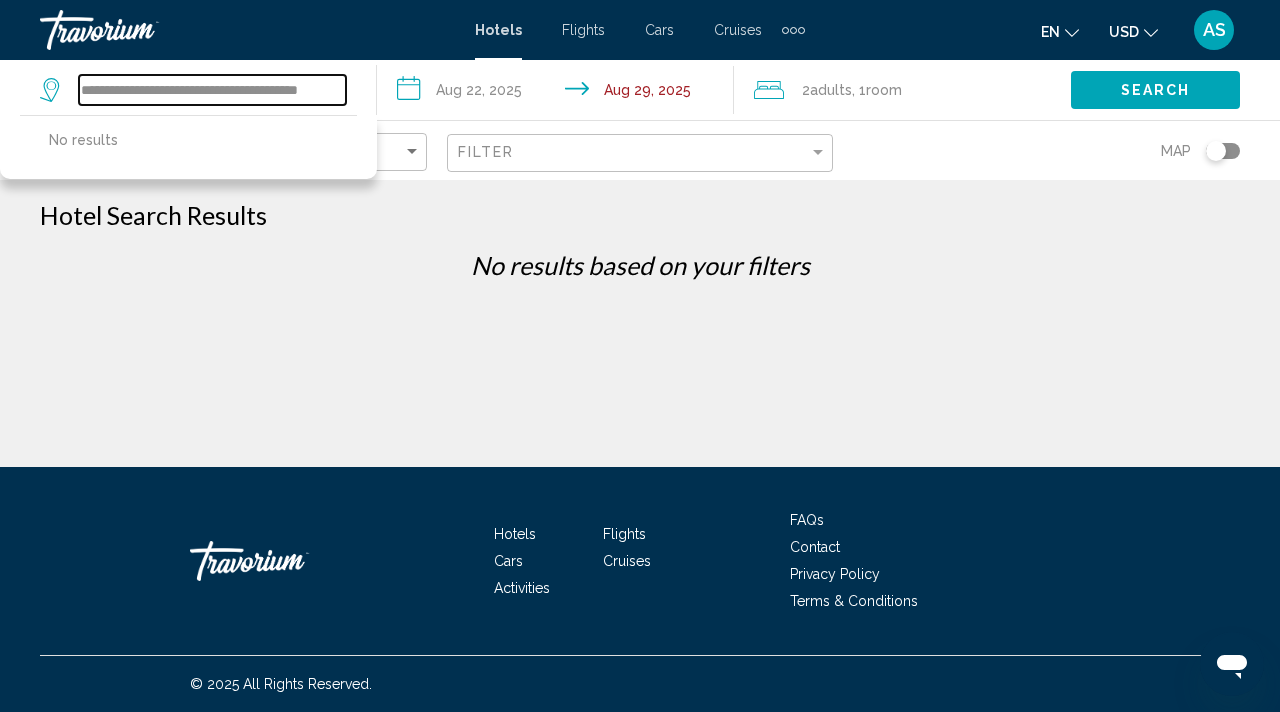 drag, startPoint x: 341, startPoint y: 90, endPoint x: 0, endPoint y: 81, distance: 341.11874 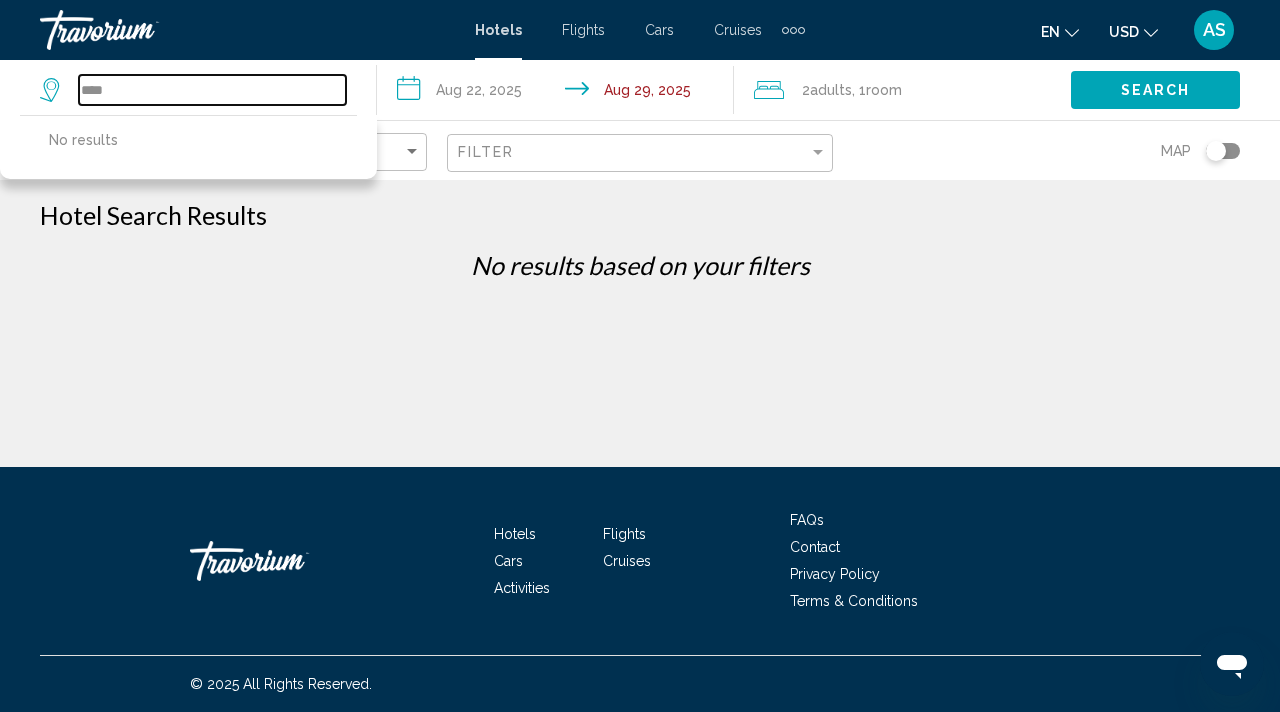 drag, startPoint x: 167, startPoint y: 86, endPoint x: 0, endPoint y: 69, distance: 167.86304 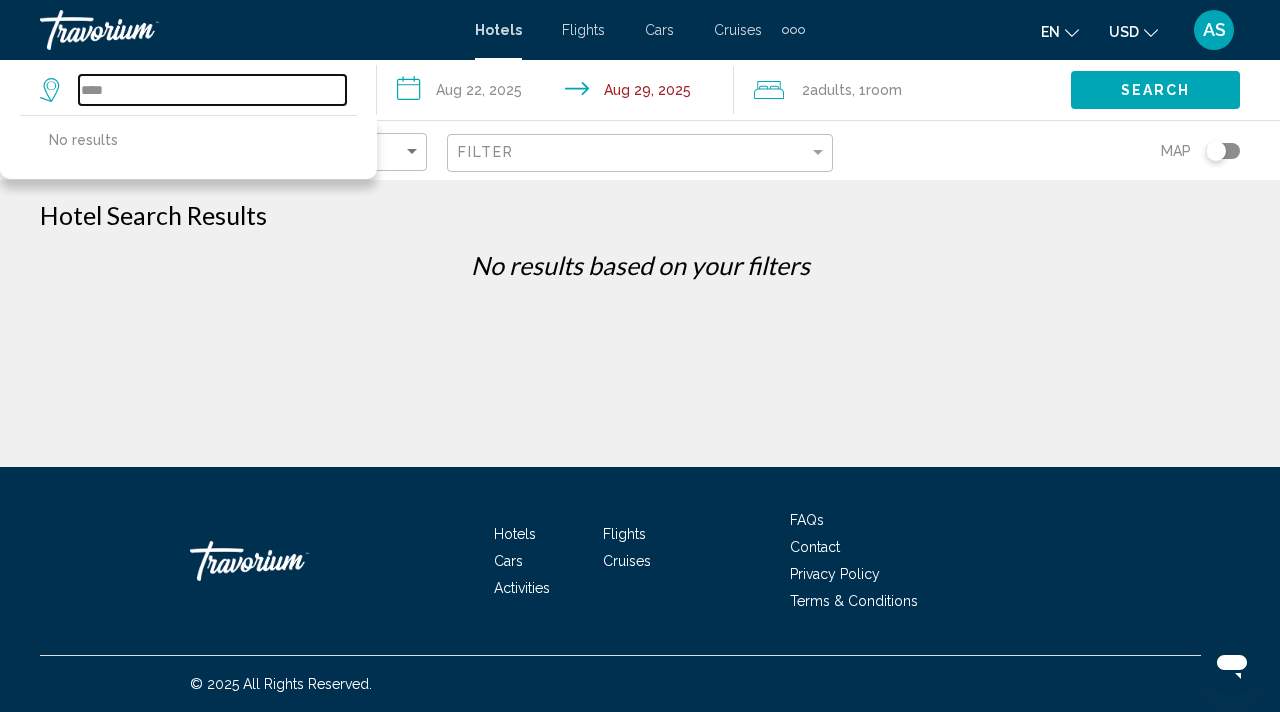 click on "**** No results" at bounding box center (188, 90) 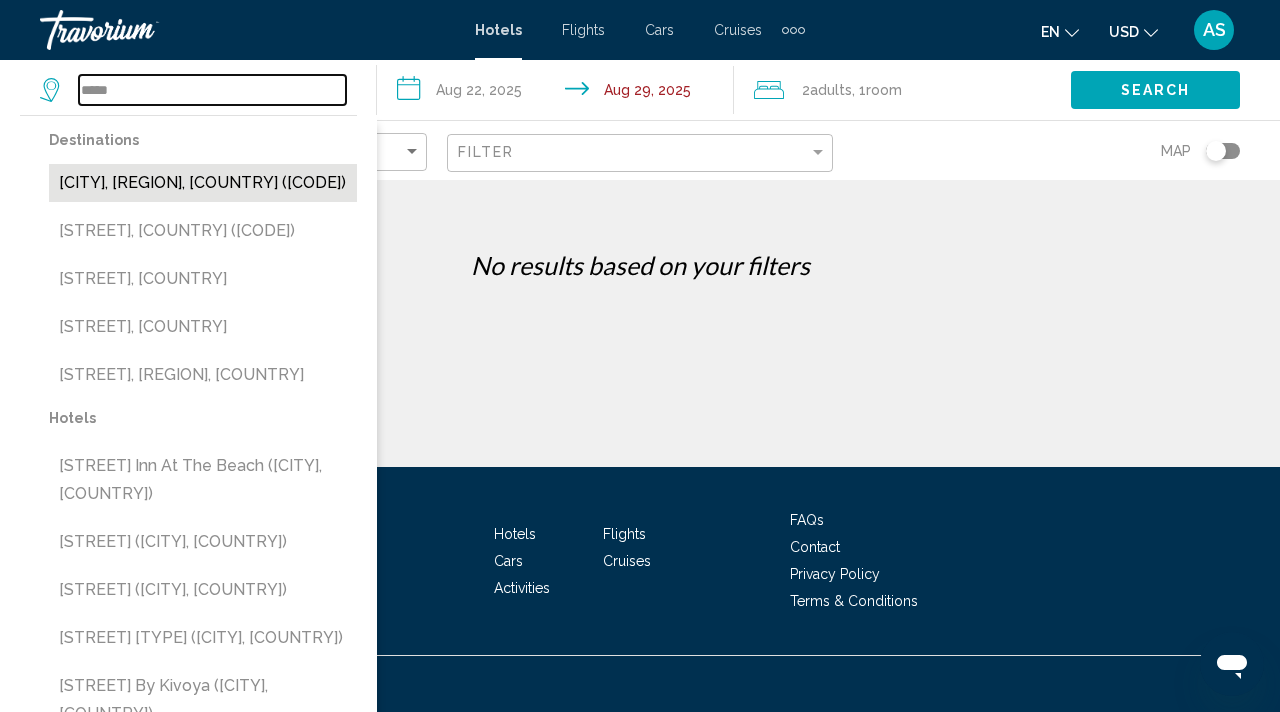 type on "*****" 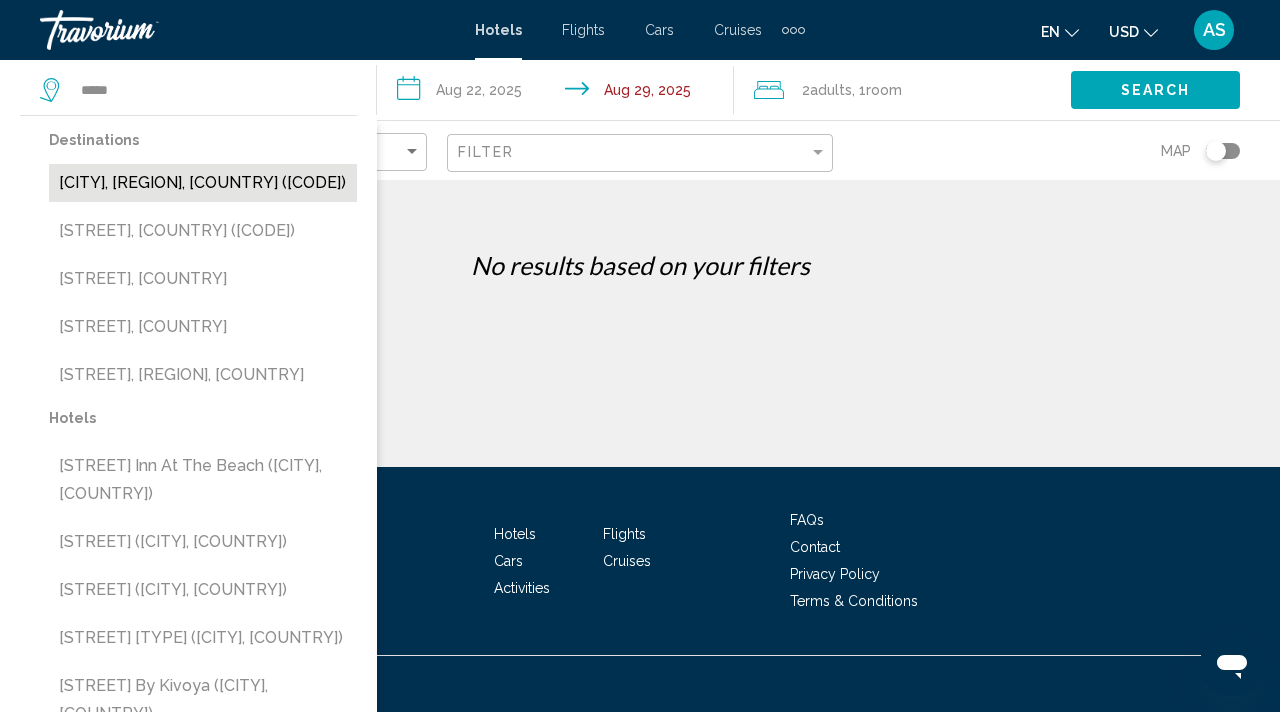 click on "[CITY], [REGION], [COUNTRY] ([CODE])" at bounding box center [203, 183] 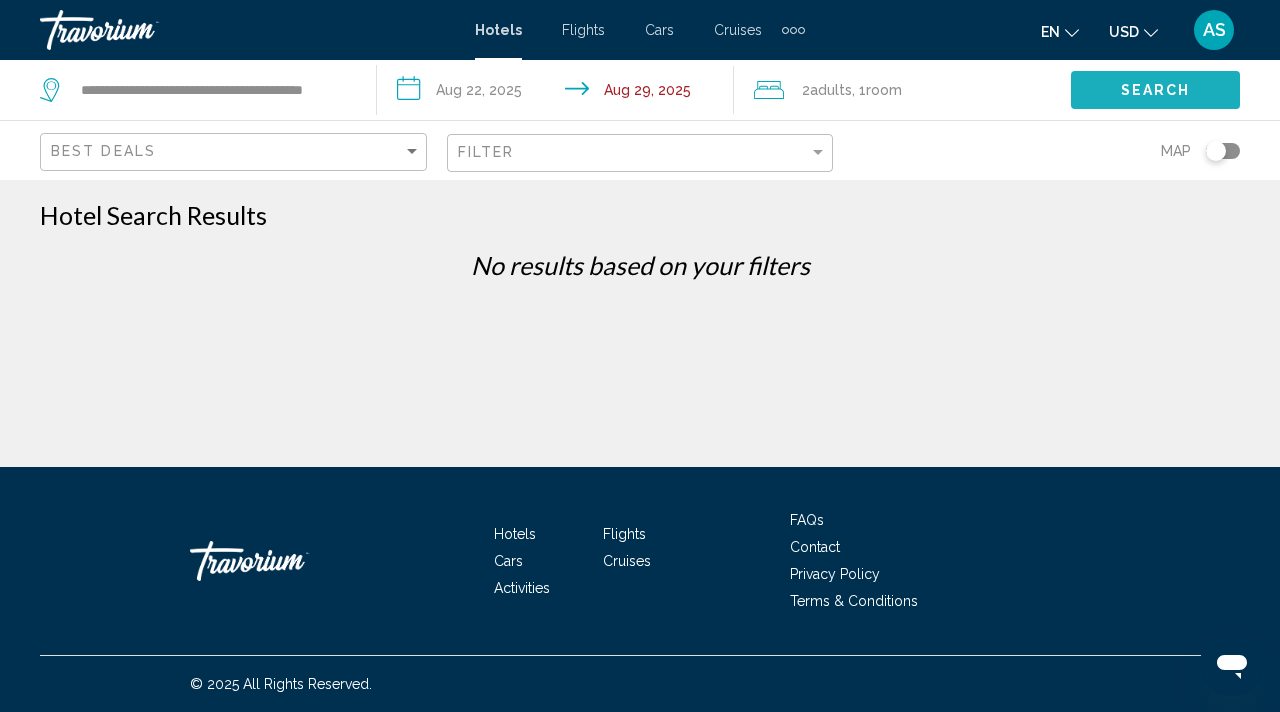 click on "Search" at bounding box center (1155, 89) 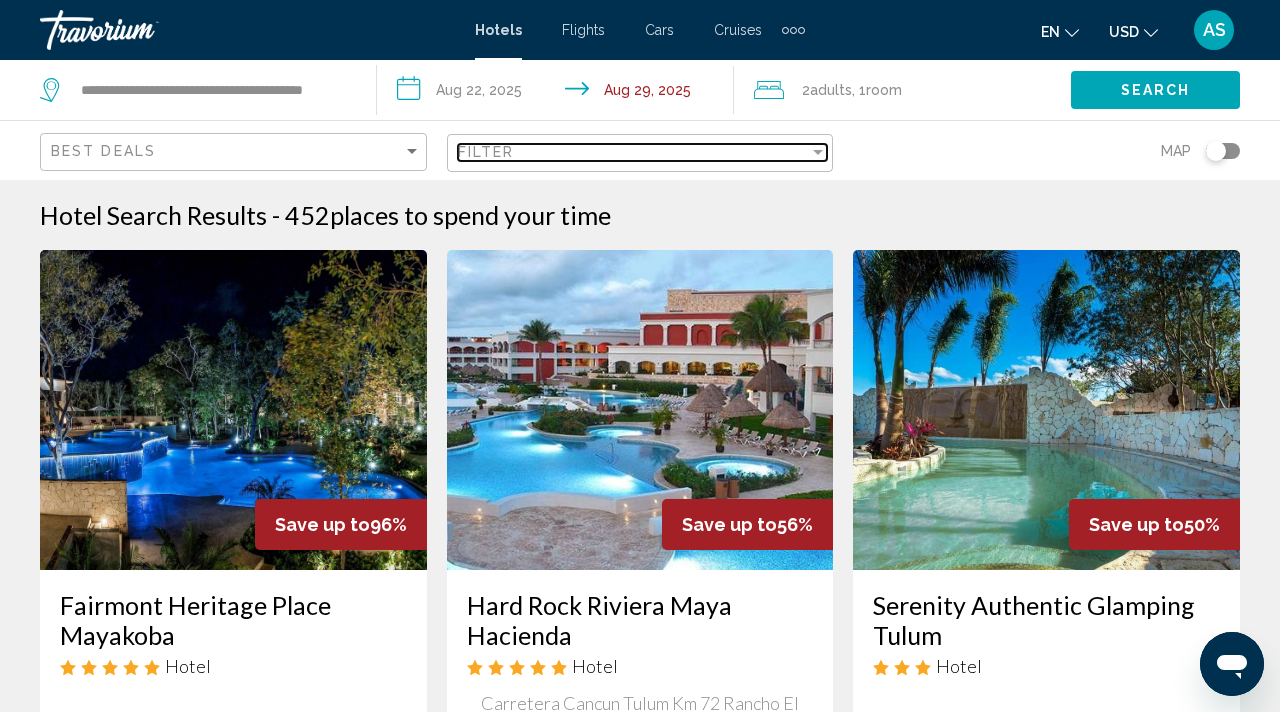 click at bounding box center (818, 152) 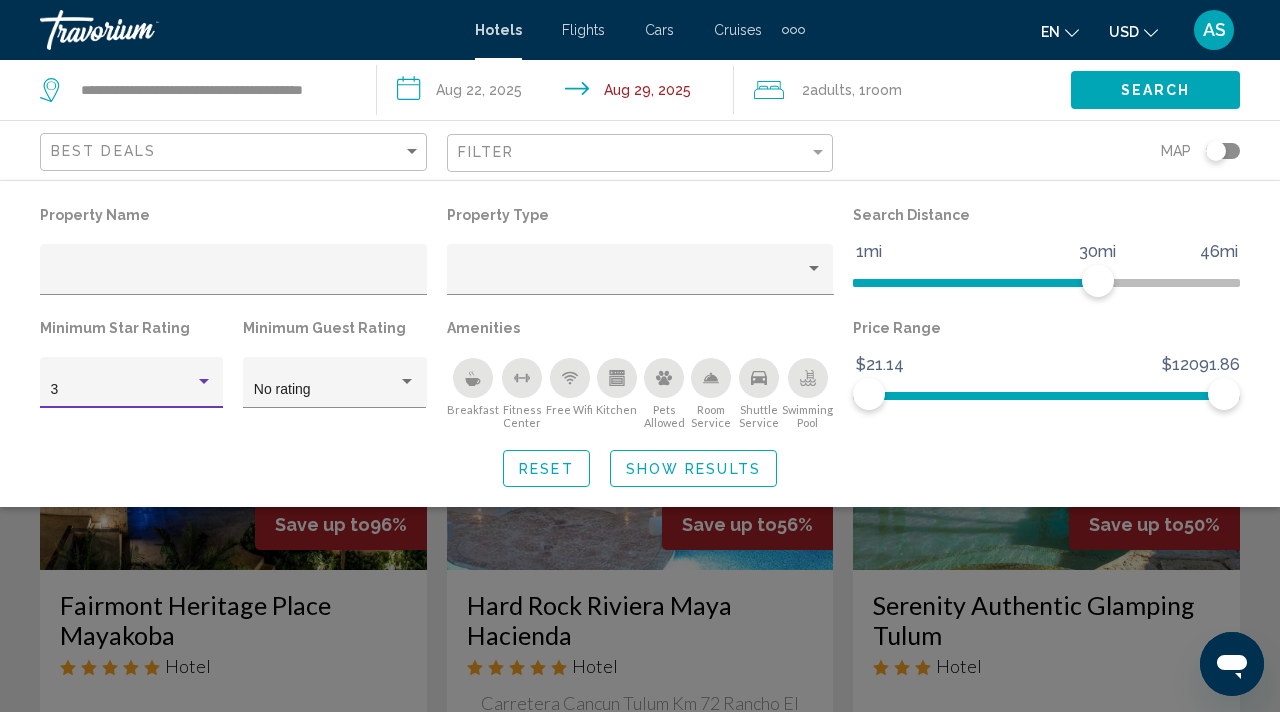 click at bounding box center (204, 382) 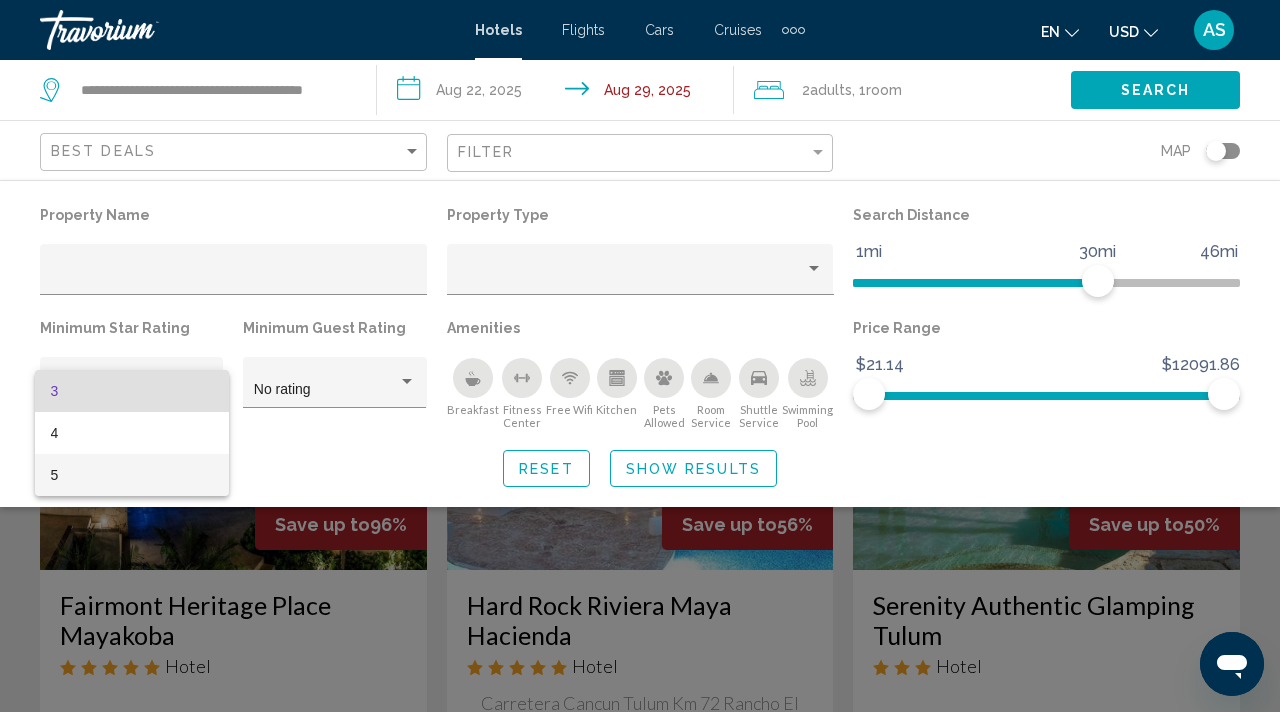 click on "5" at bounding box center (132, 475) 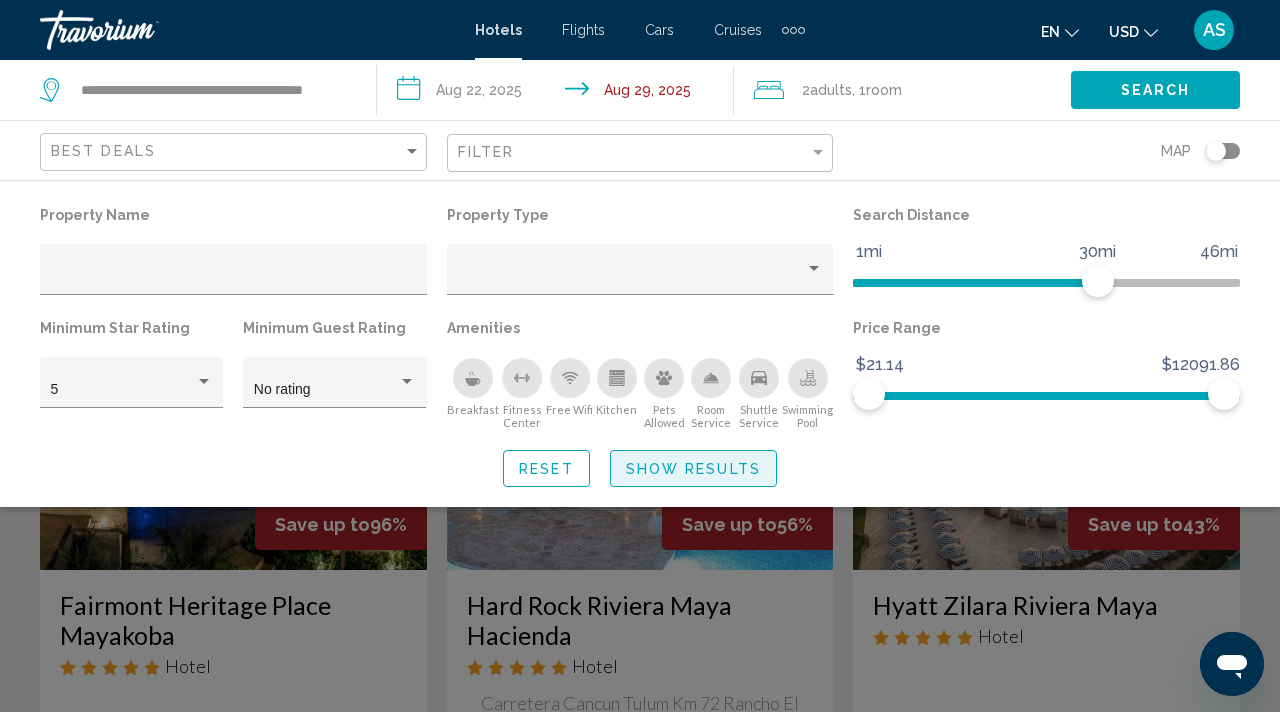 click on "Show Results" at bounding box center (693, 469) 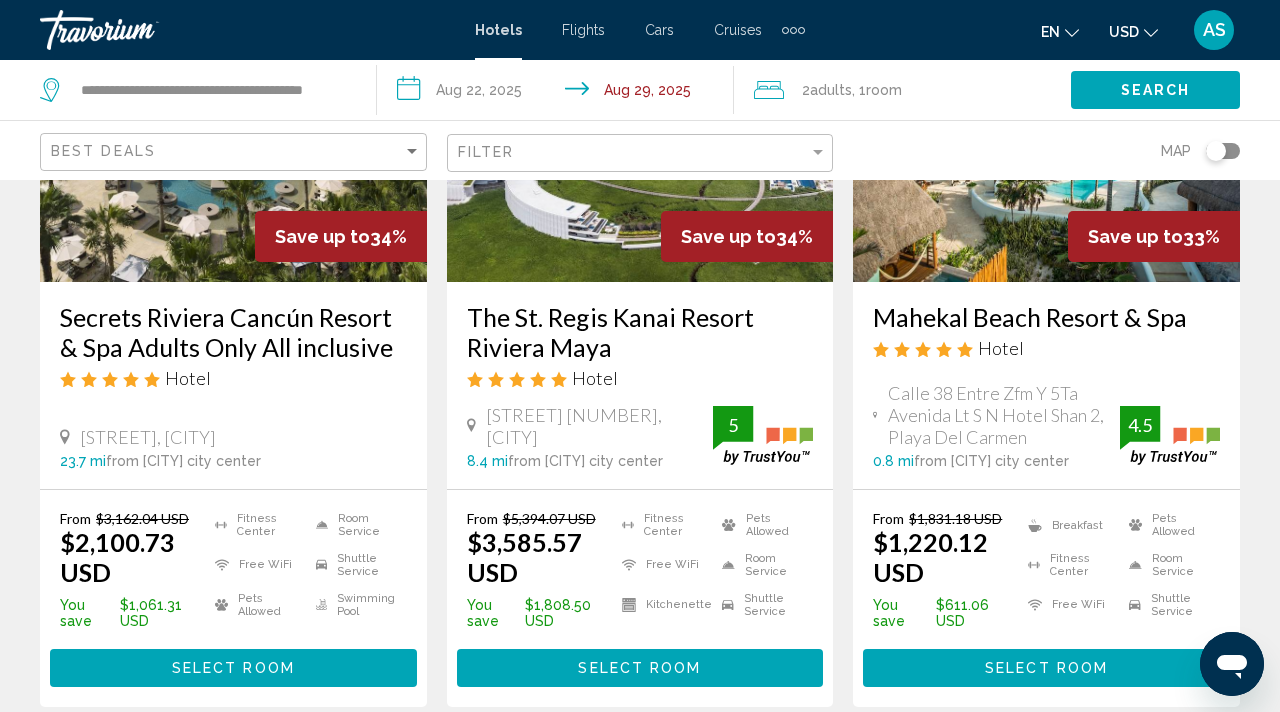 scroll, scrollTop: 1100, scrollLeft: 0, axis: vertical 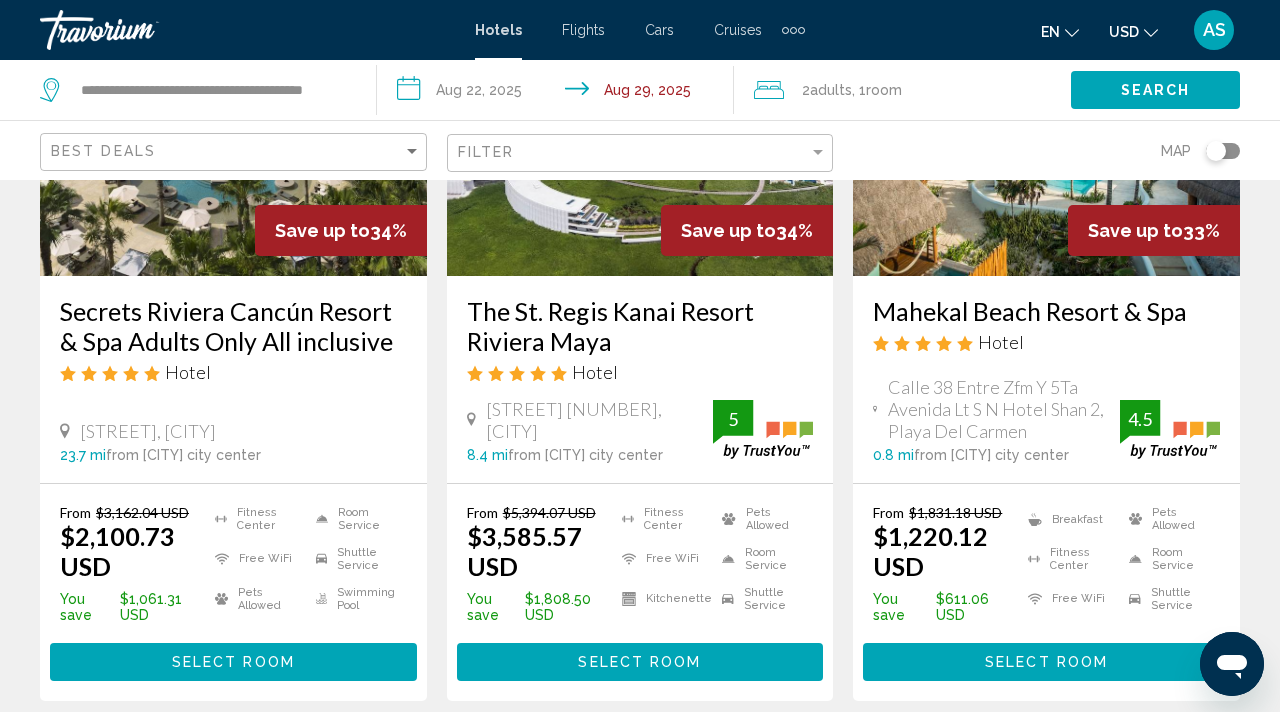 click on "Select Room" at bounding box center (233, 661) 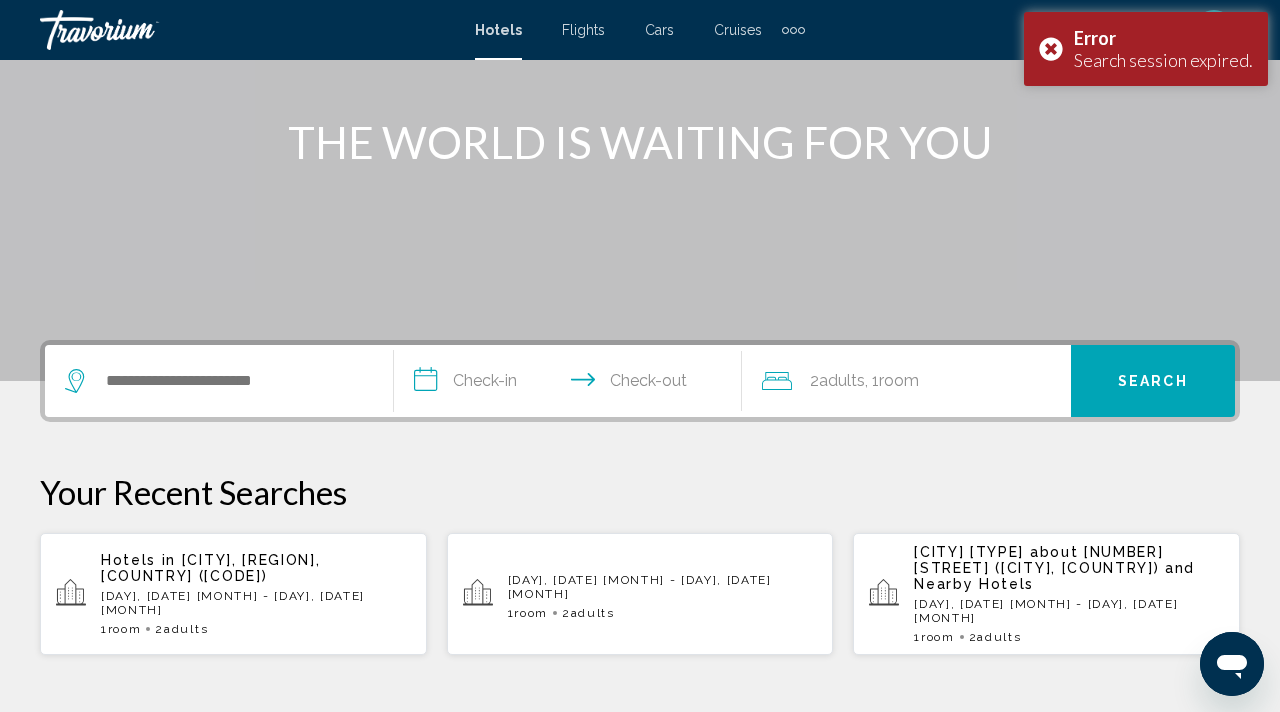 scroll, scrollTop: 214, scrollLeft: 0, axis: vertical 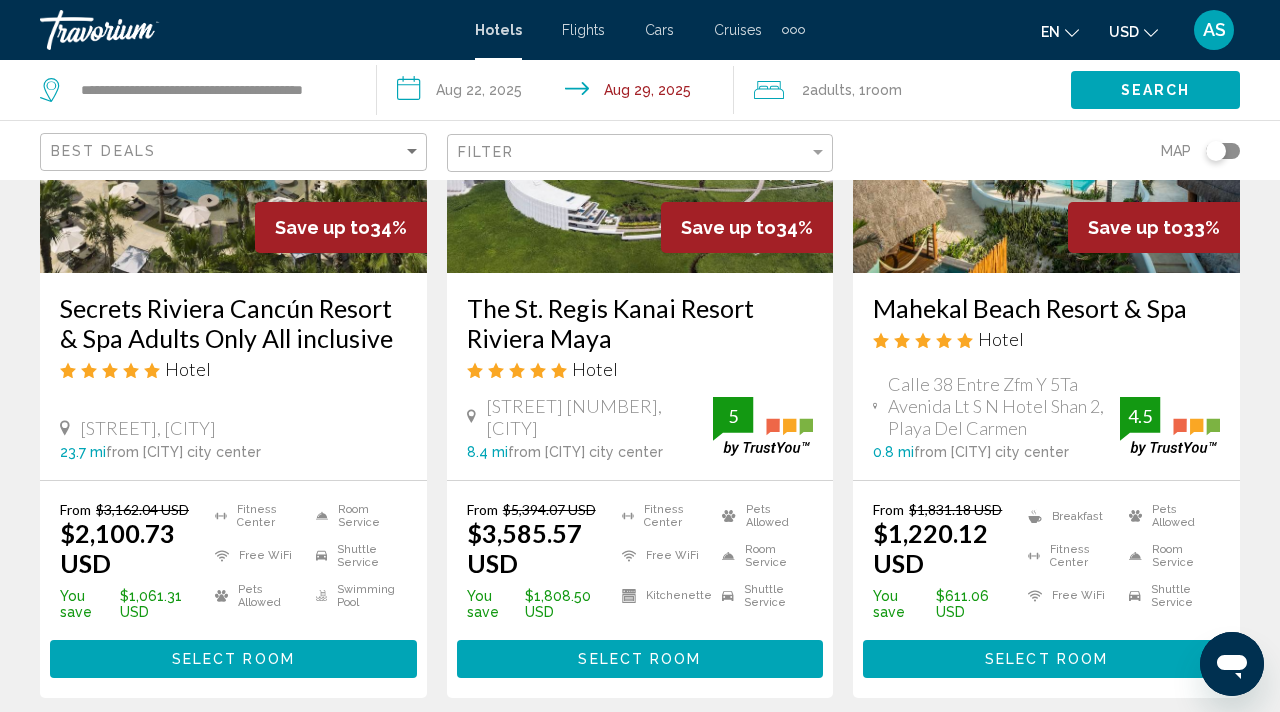 click on "Select Room" at bounding box center [233, 660] 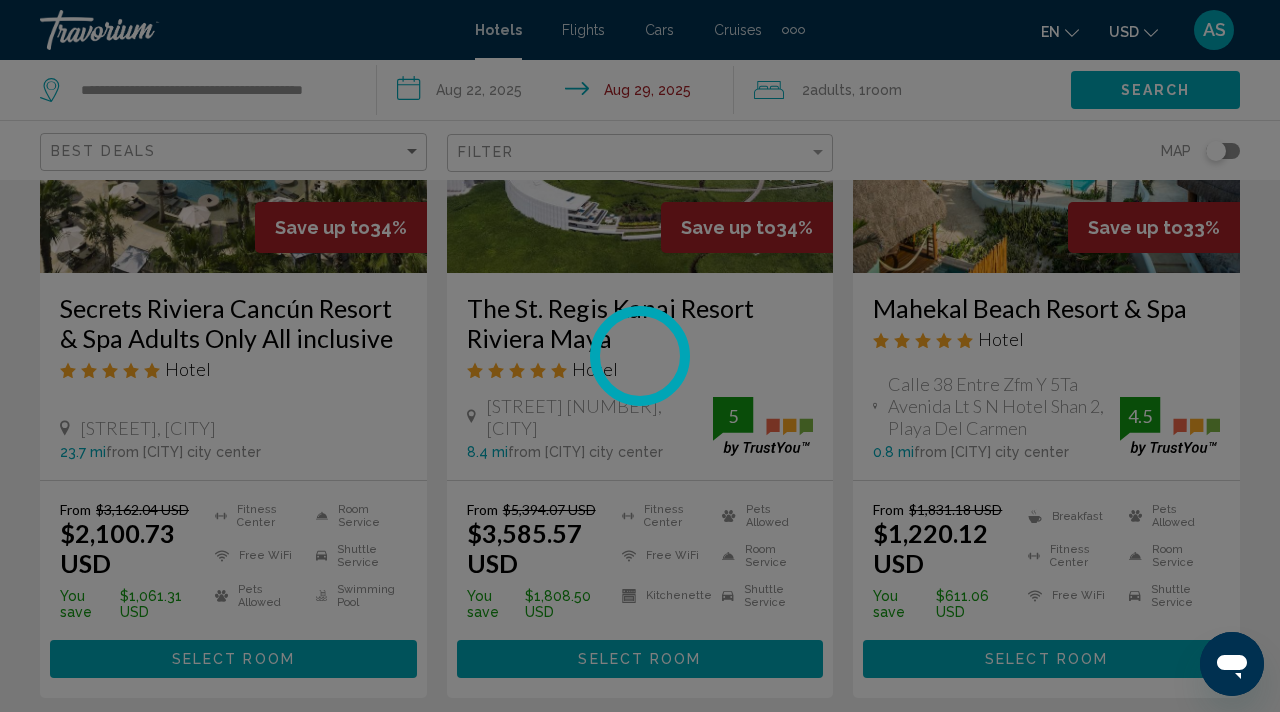 scroll, scrollTop: 0, scrollLeft: 0, axis: both 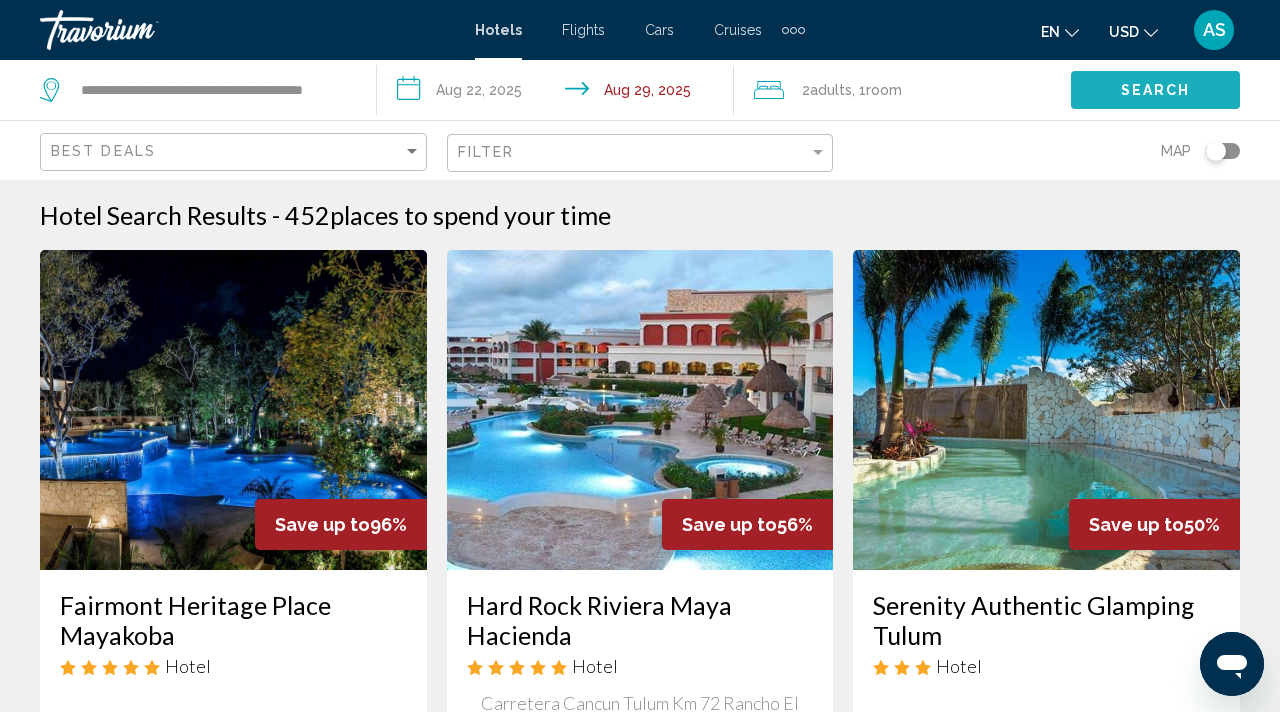 click on "Search" at bounding box center [1156, 89] 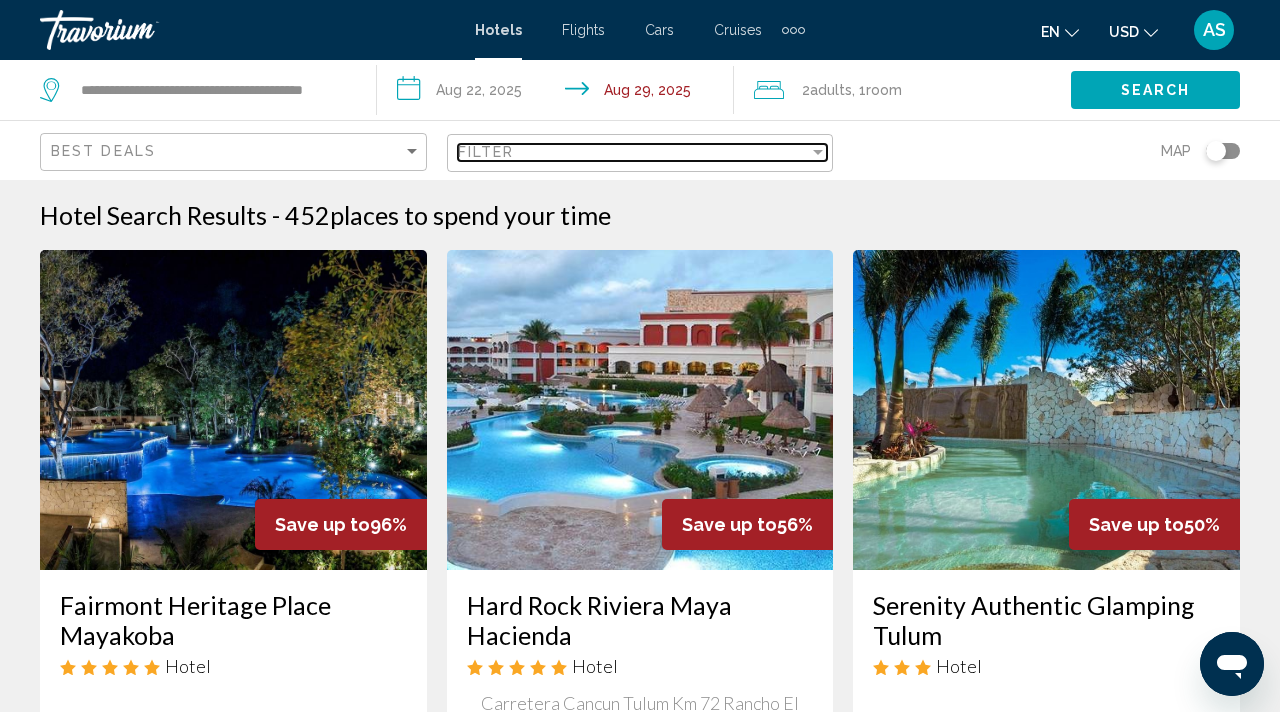 click at bounding box center (818, 152) 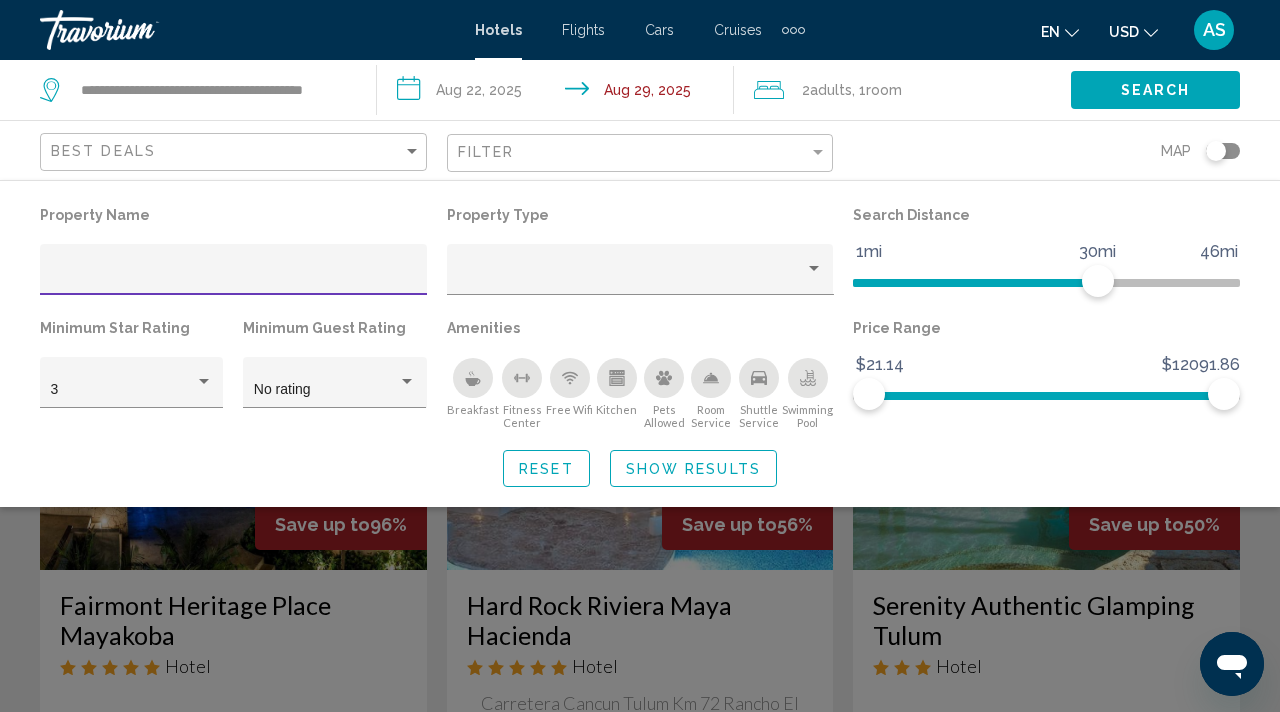 click on "Search" at bounding box center (1156, 91) 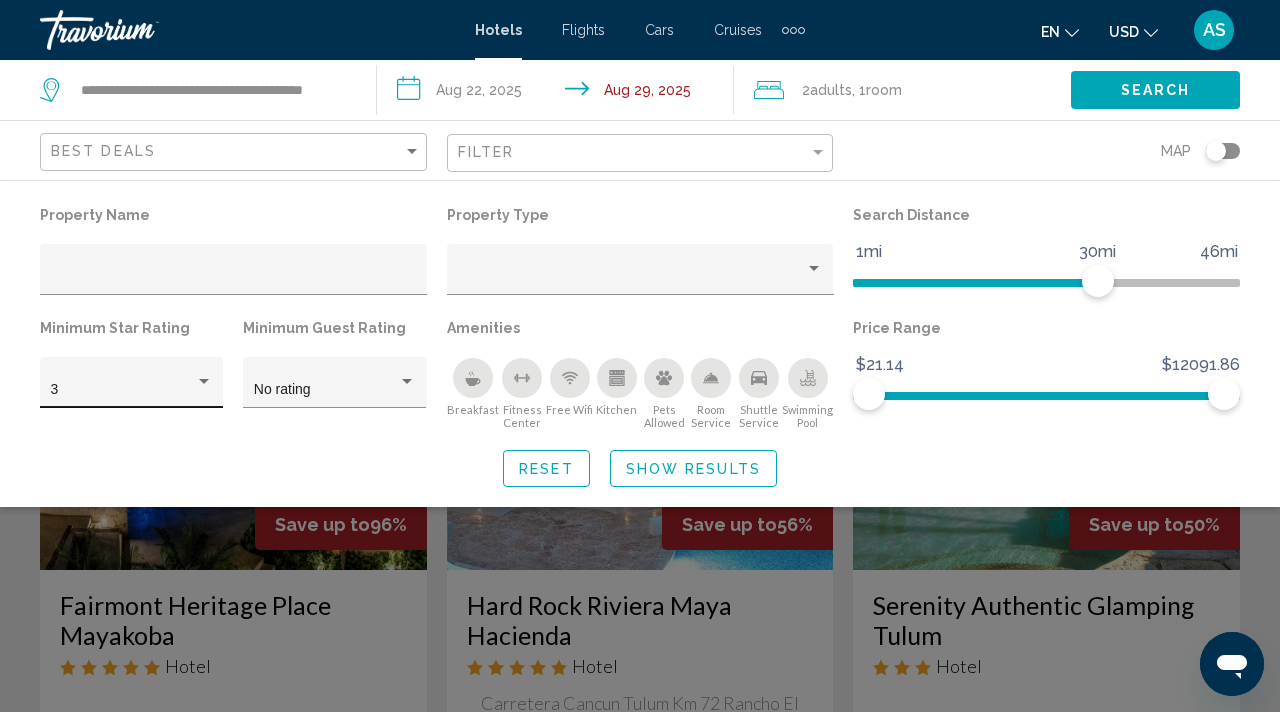 click at bounding box center (204, 382) 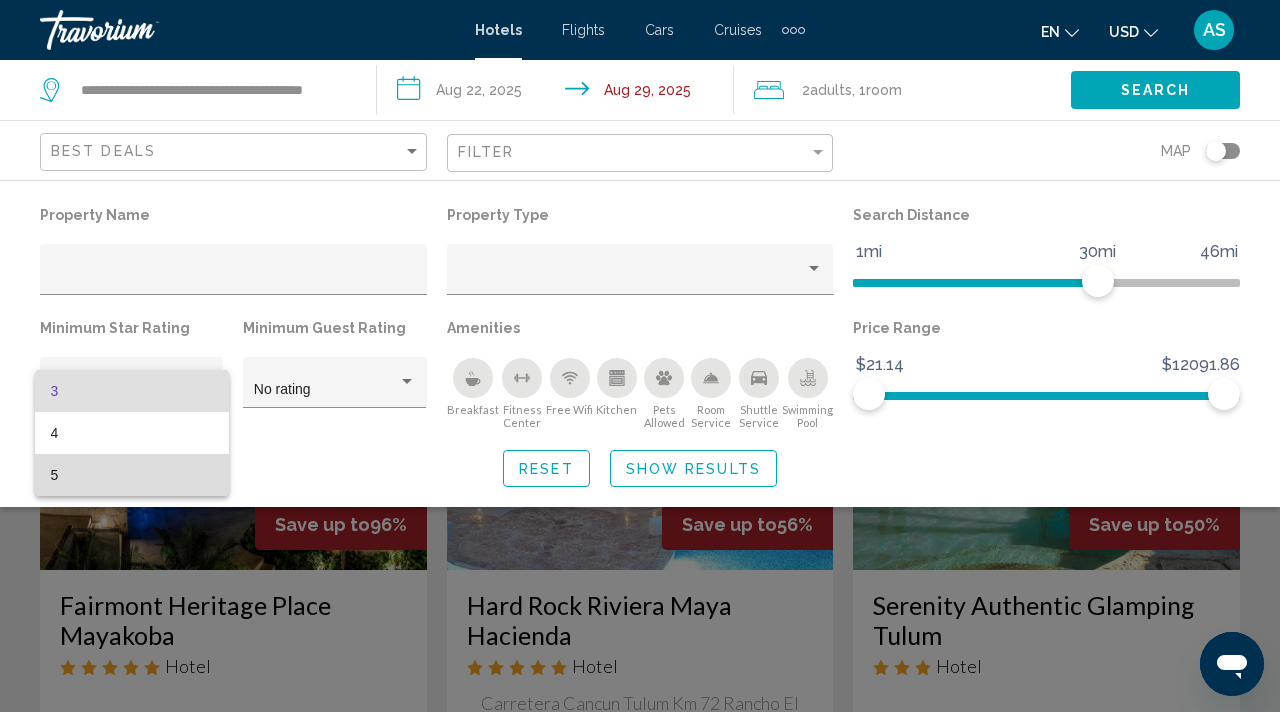 click on "5" at bounding box center [132, 475] 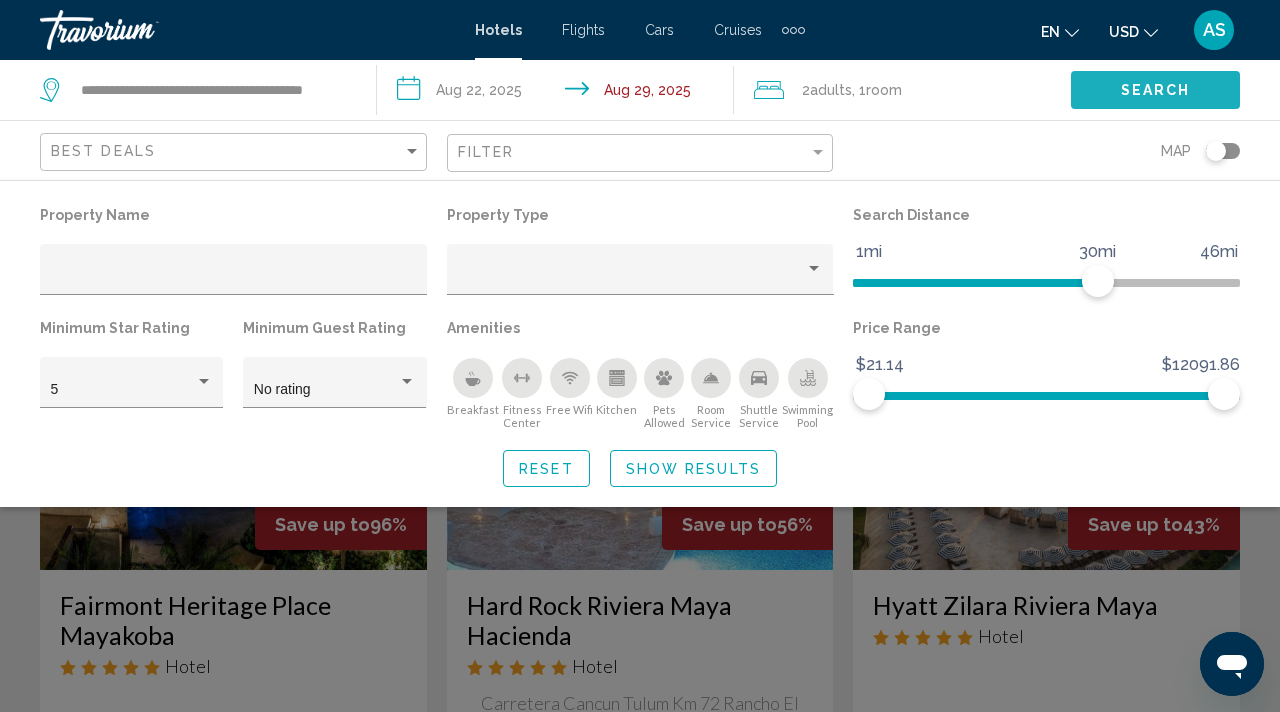 click on "Search" at bounding box center (1155, 89) 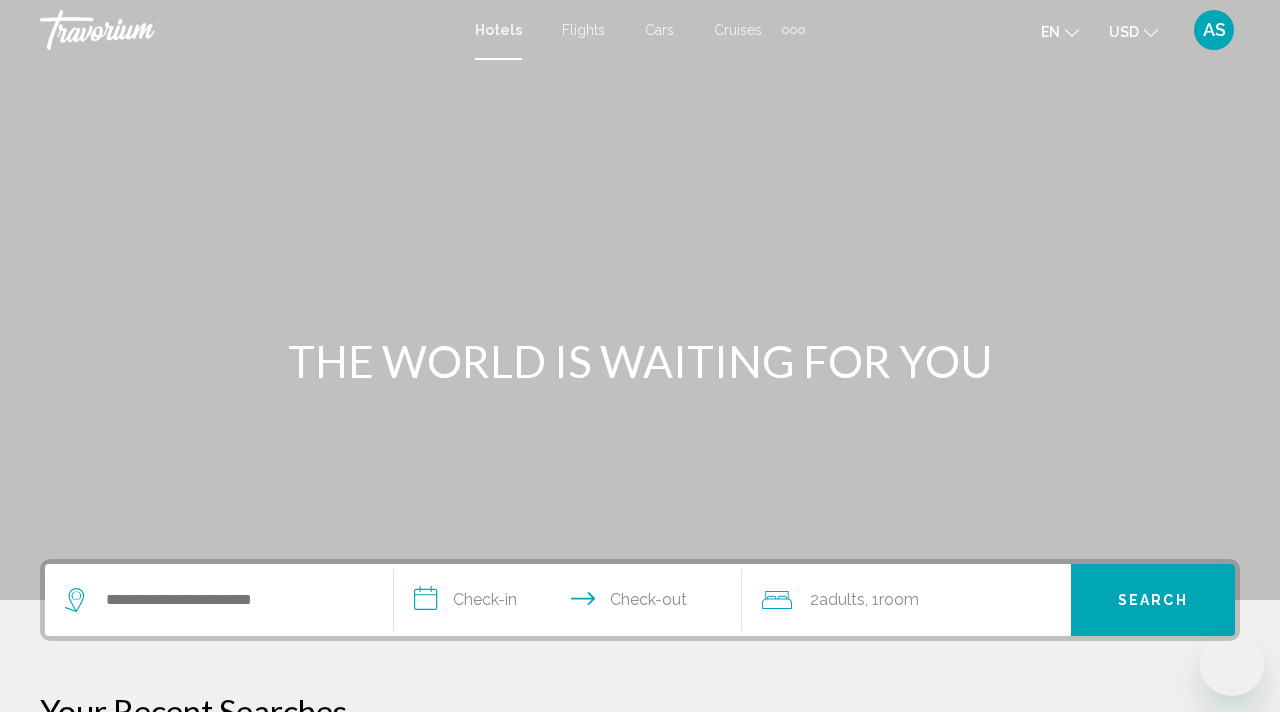 scroll, scrollTop: 0, scrollLeft: 0, axis: both 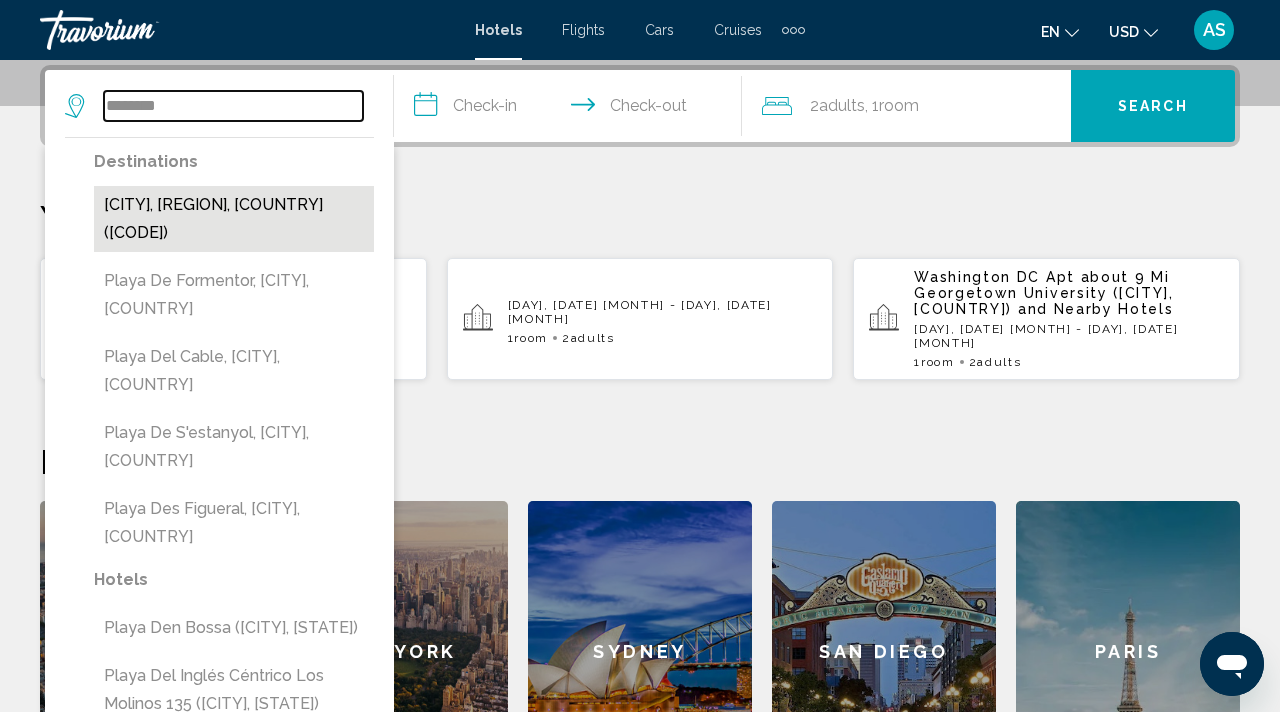 type on "********" 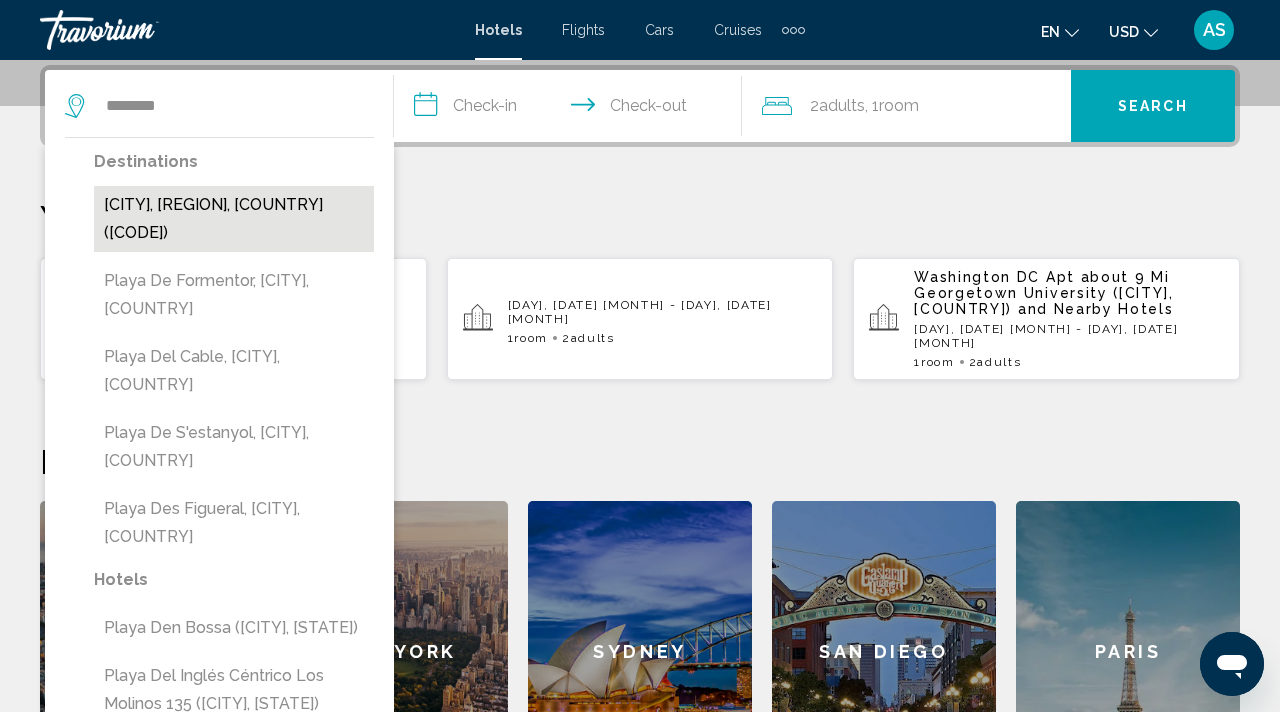 click on "[CITY], [REGION], [COUNTRY] ([CODE])" at bounding box center [234, 219] 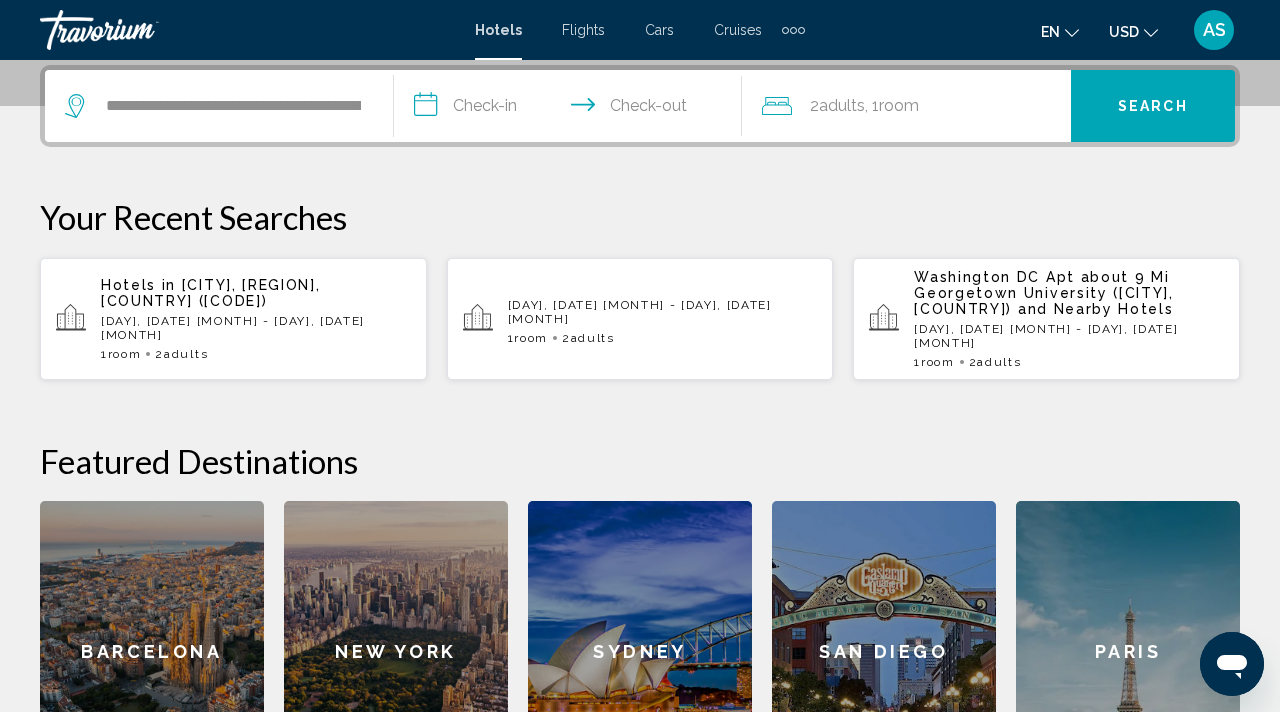 click on "**********" at bounding box center (572, 109) 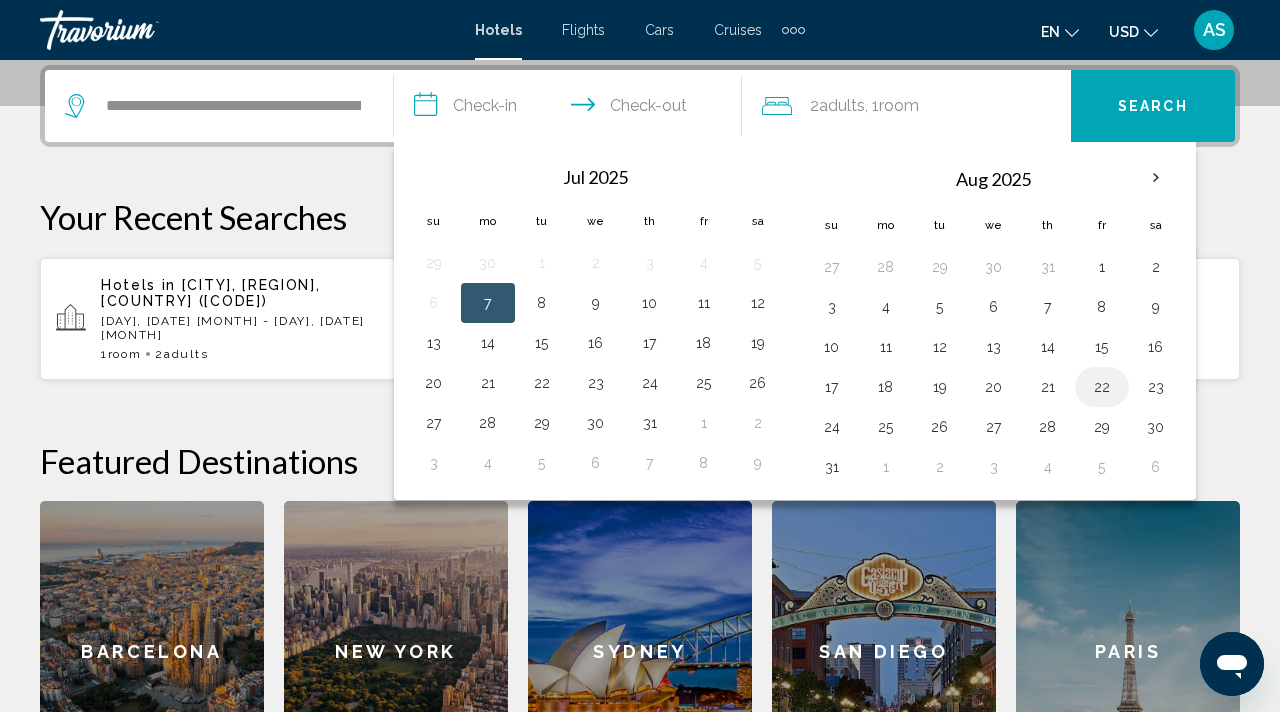 click on "22" at bounding box center (1102, 387) 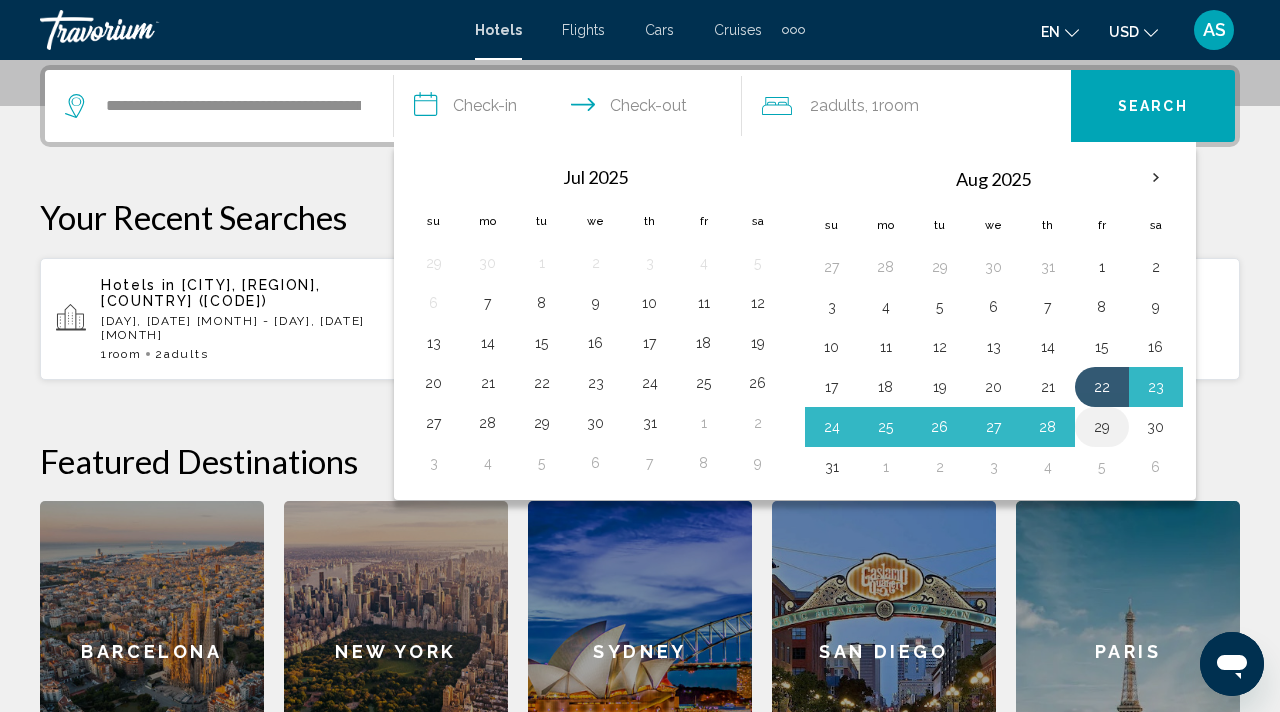 click on "29" at bounding box center (940, 267) 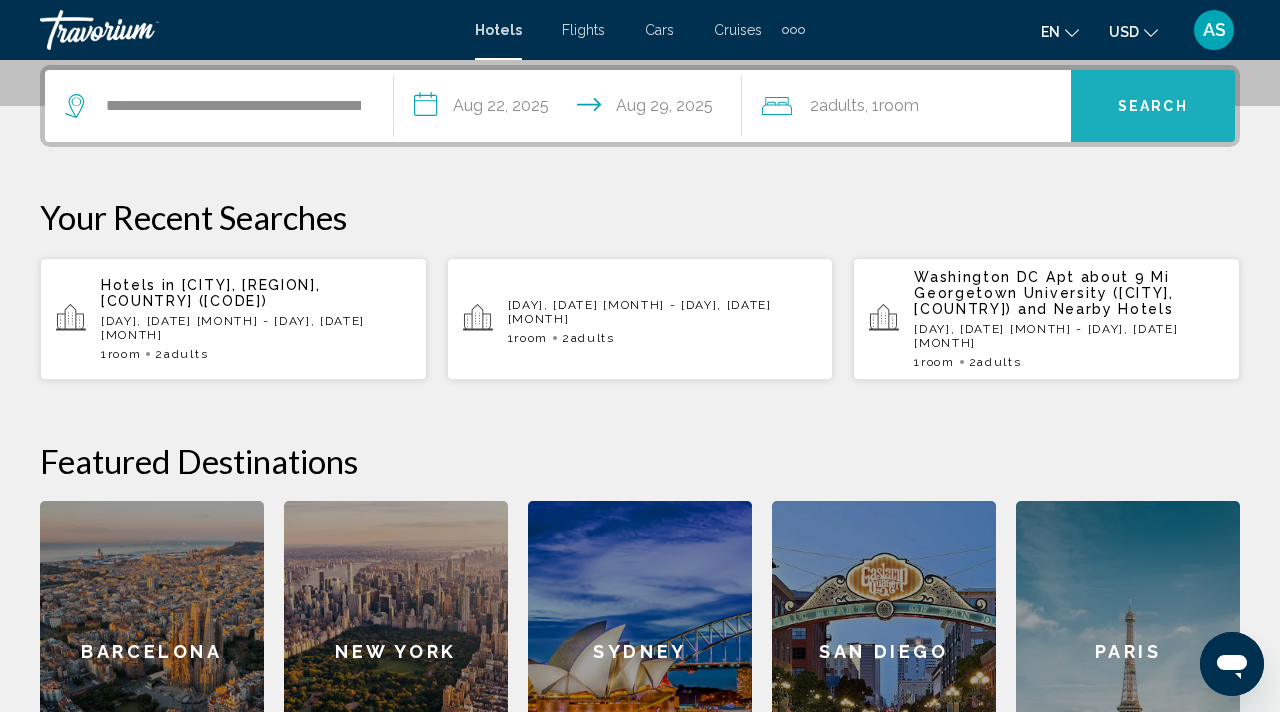 click on "Search" at bounding box center [1153, 107] 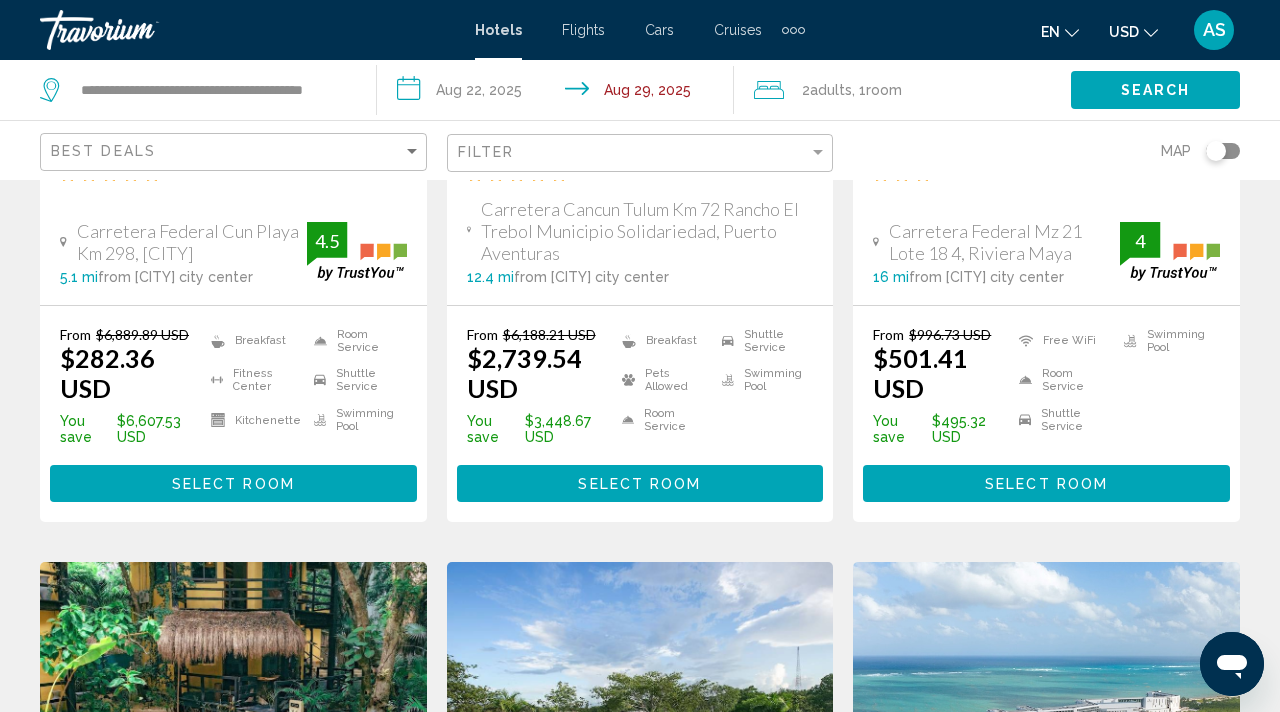 scroll, scrollTop: 0, scrollLeft: 0, axis: both 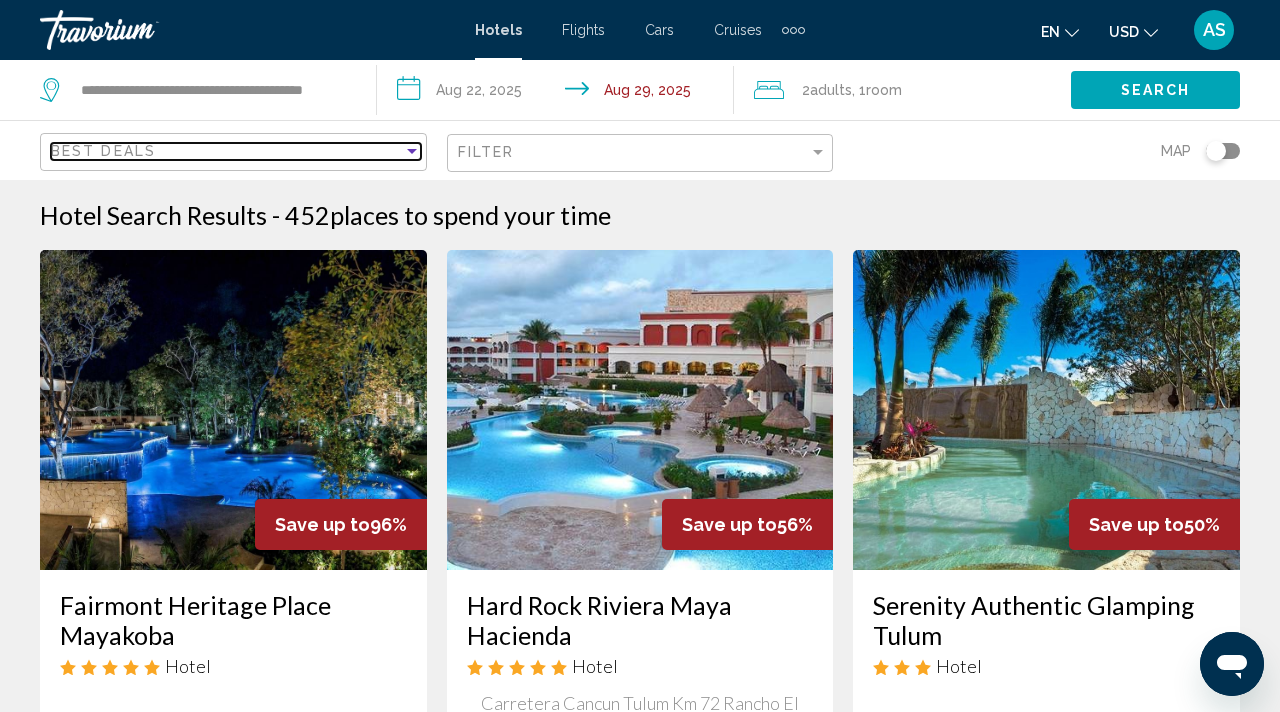 click at bounding box center (412, 151) 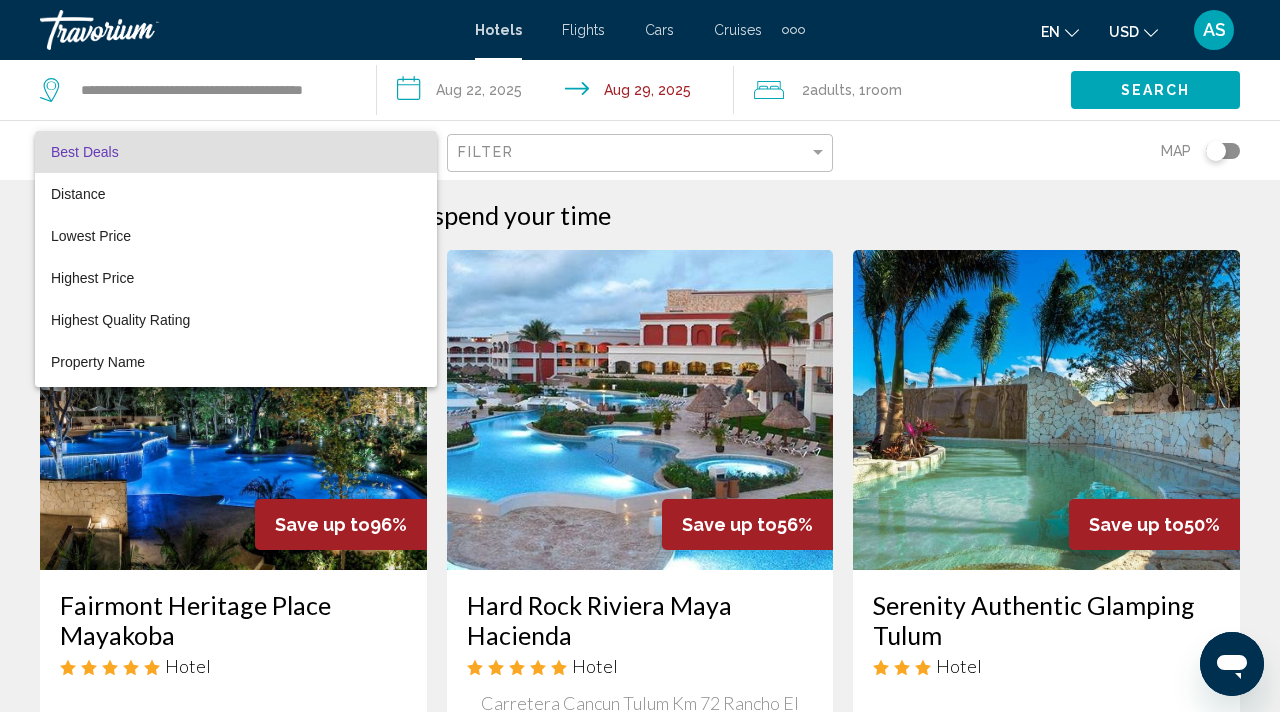 click at bounding box center [640, 356] 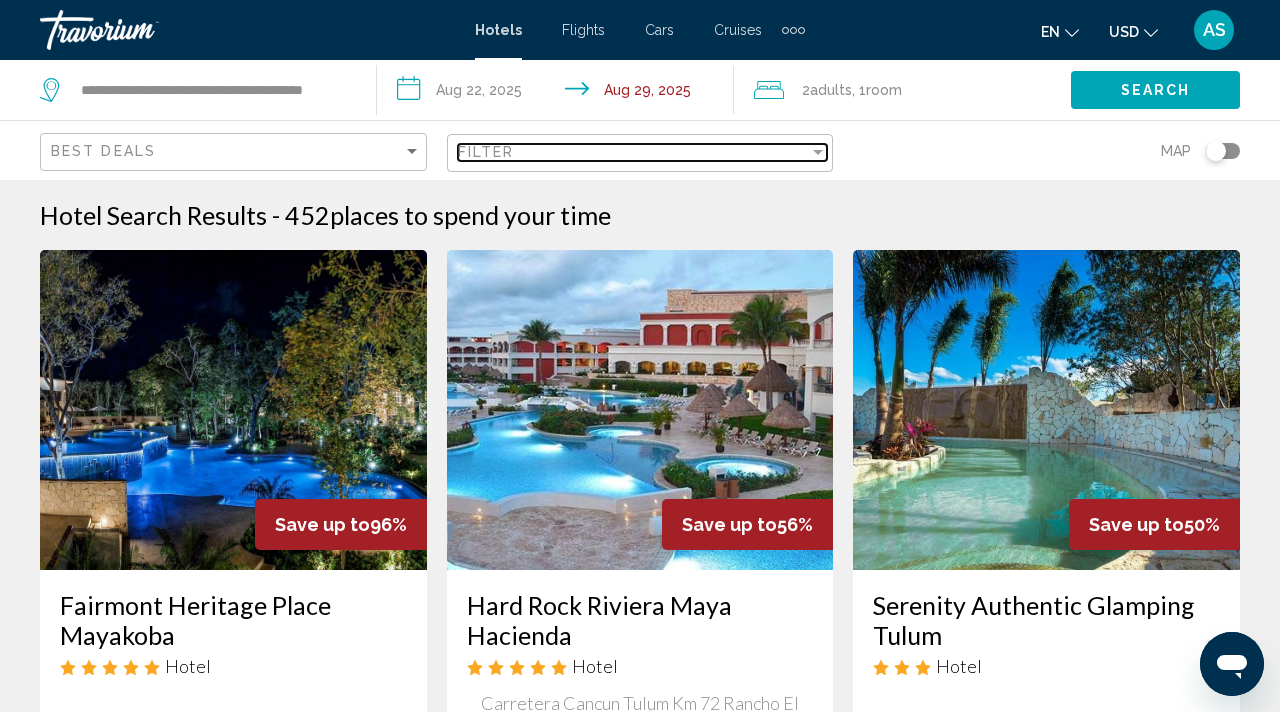 click at bounding box center (818, 152) 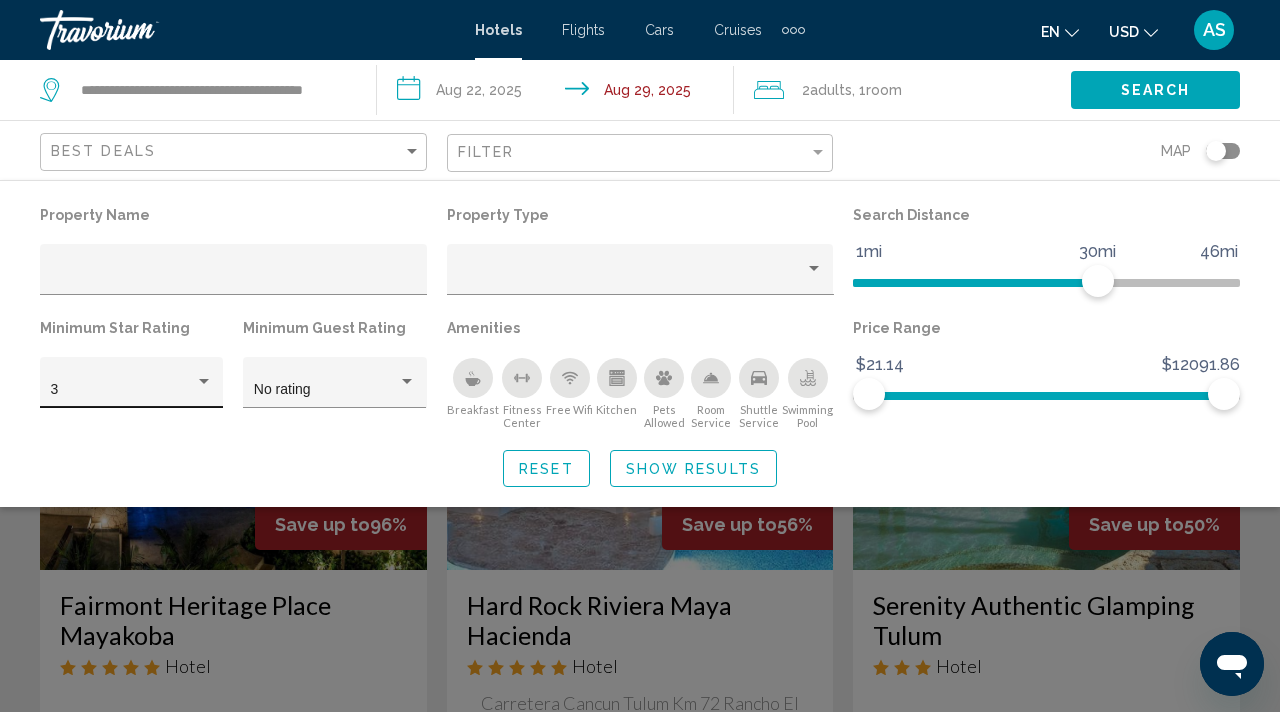 click on "3" at bounding box center (131, 382) 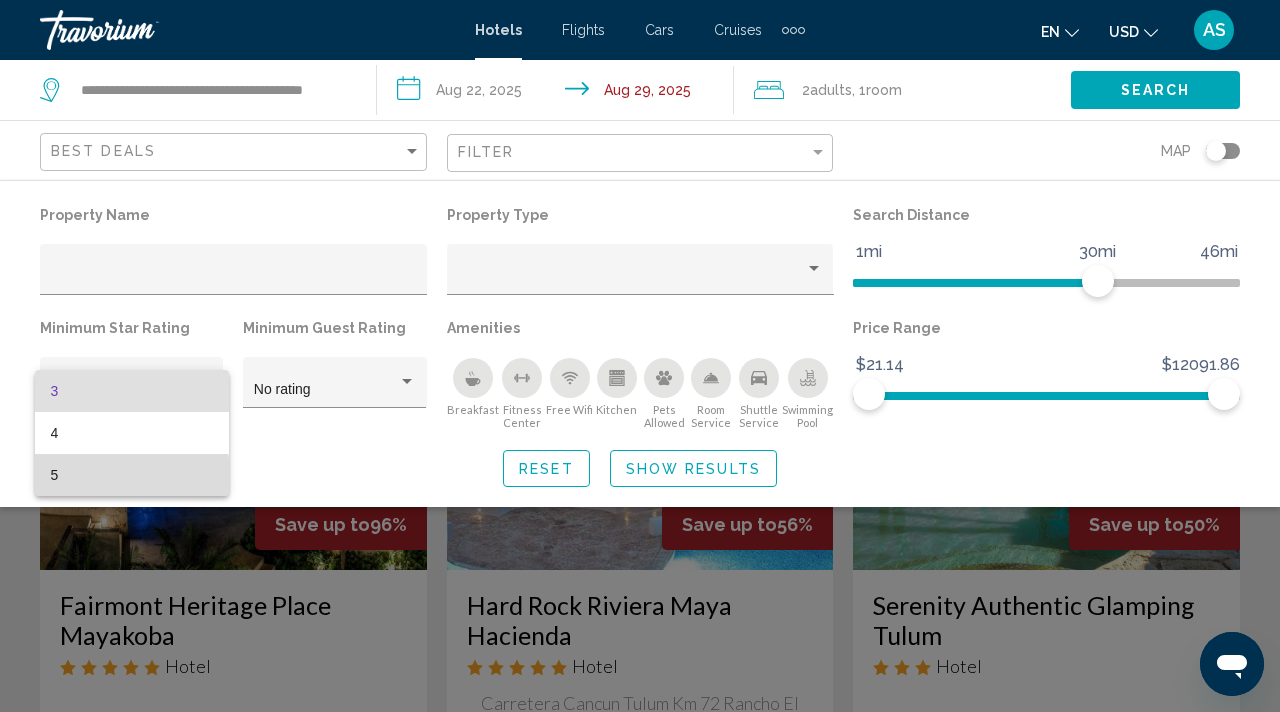 click on "5" at bounding box center [132, 475] 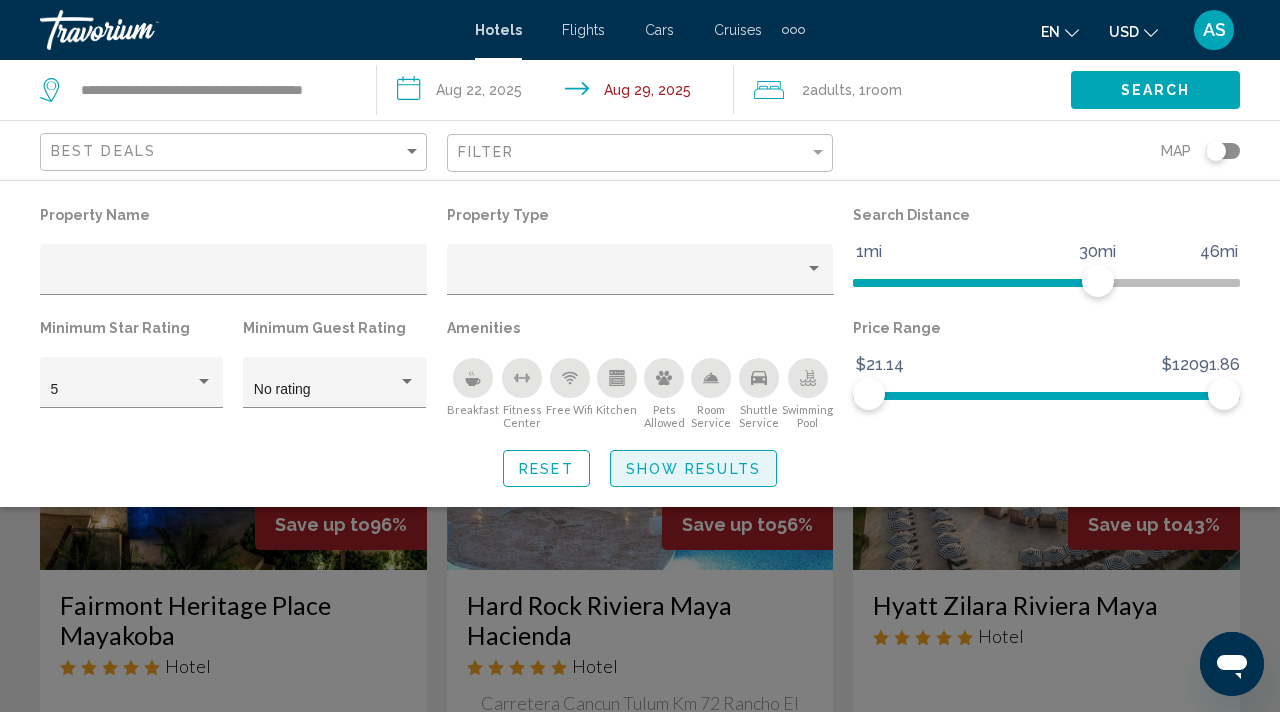 click on "Show Results" at bounding box center [693, 469] 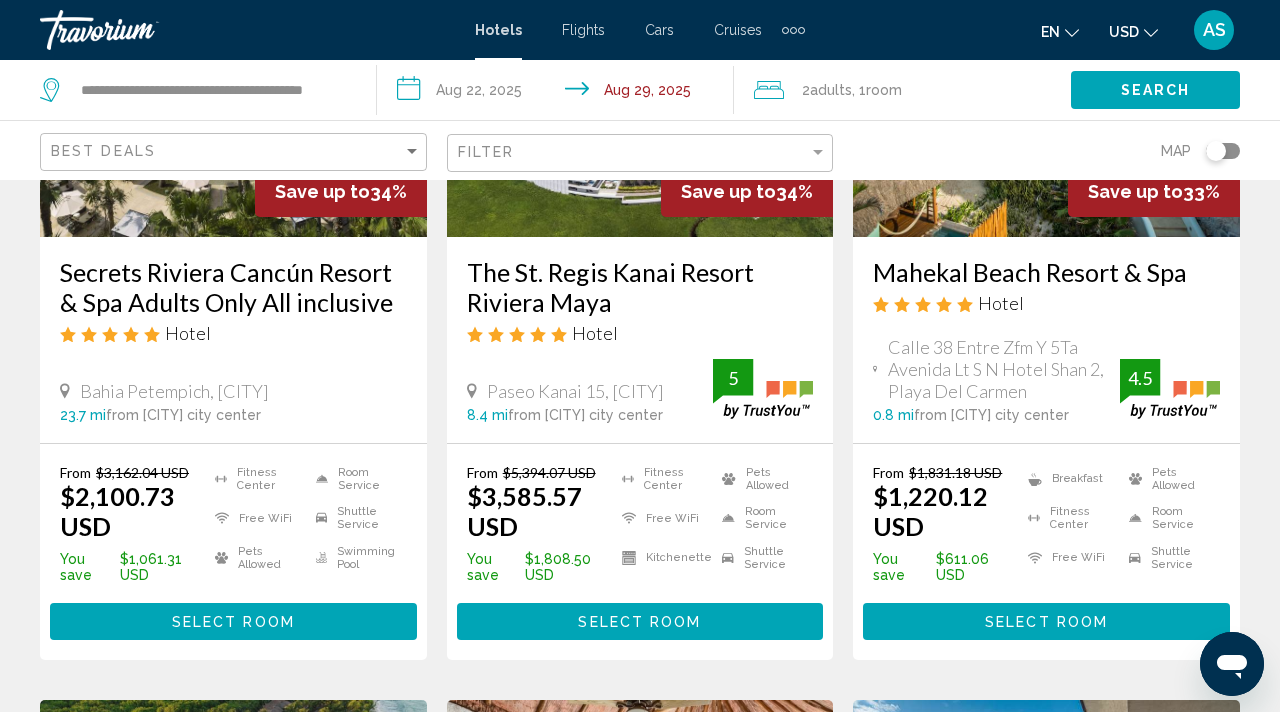 scroll, scrollTop: 1143, scrollLeft: 0, axis: vertical 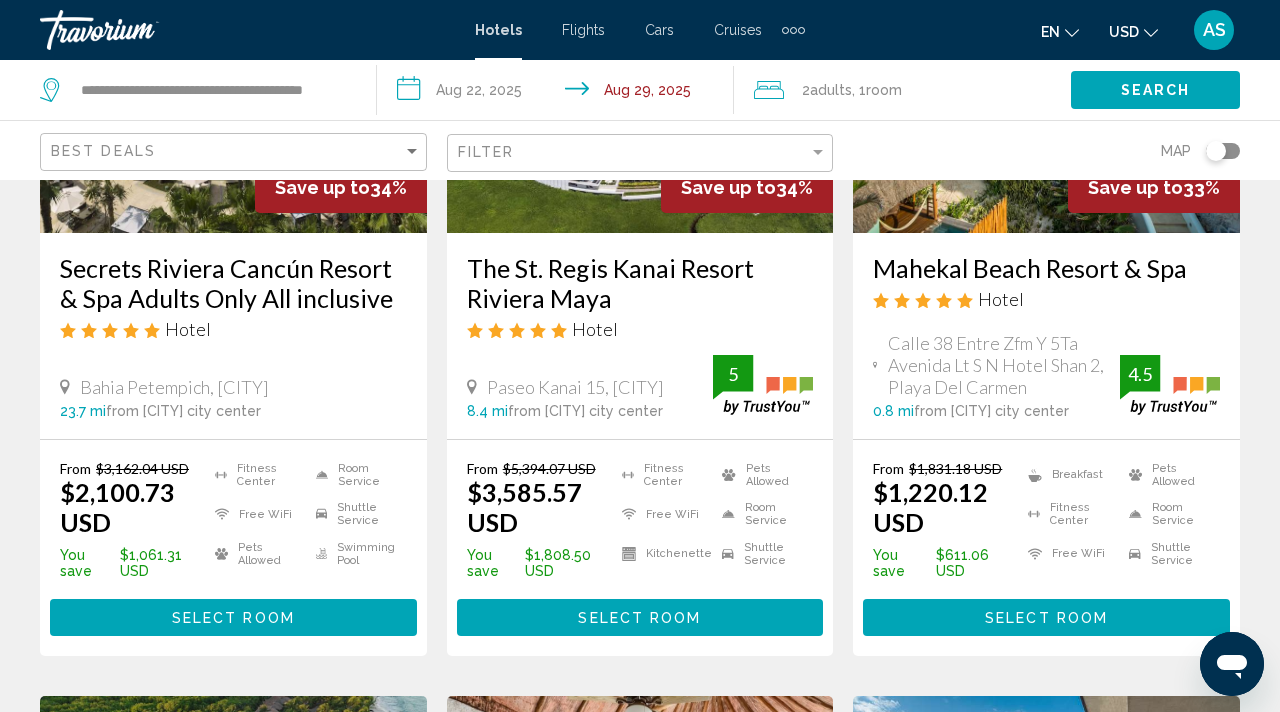 click on "Select Room" at bounding box center (233, 618) 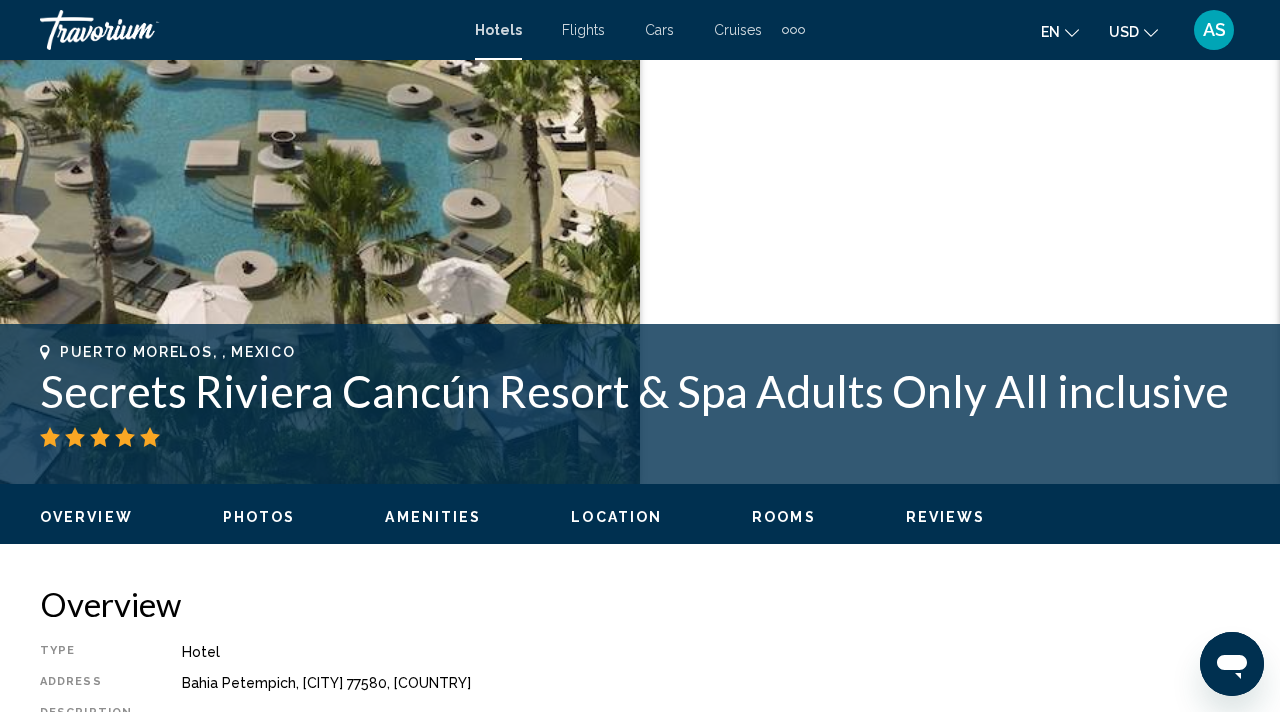 scroll, scrollTop: 527, scrollLeft: 0, axis: vertical 